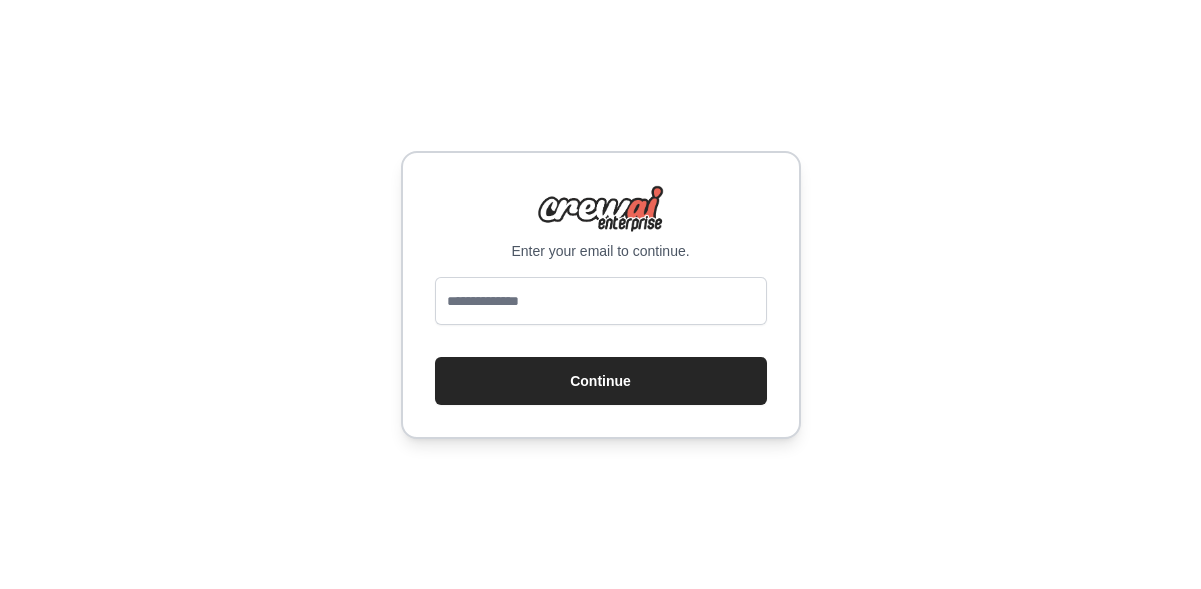 scroll, scrollTop: 0, scrollLeft: 0, axis: both 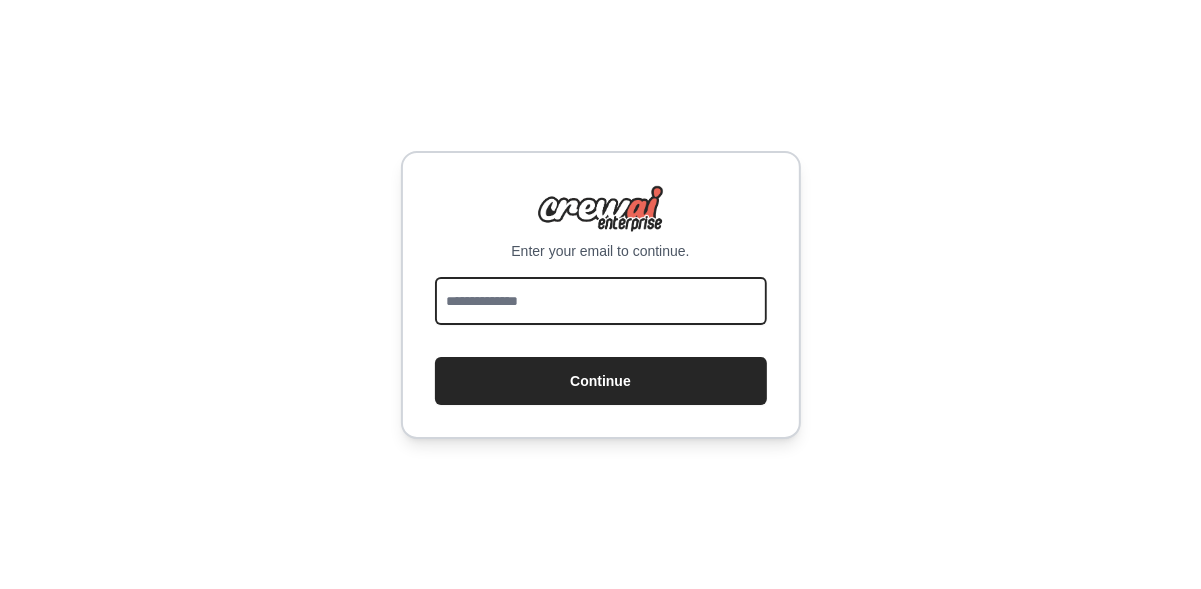 click at bounding box center [601, 301] 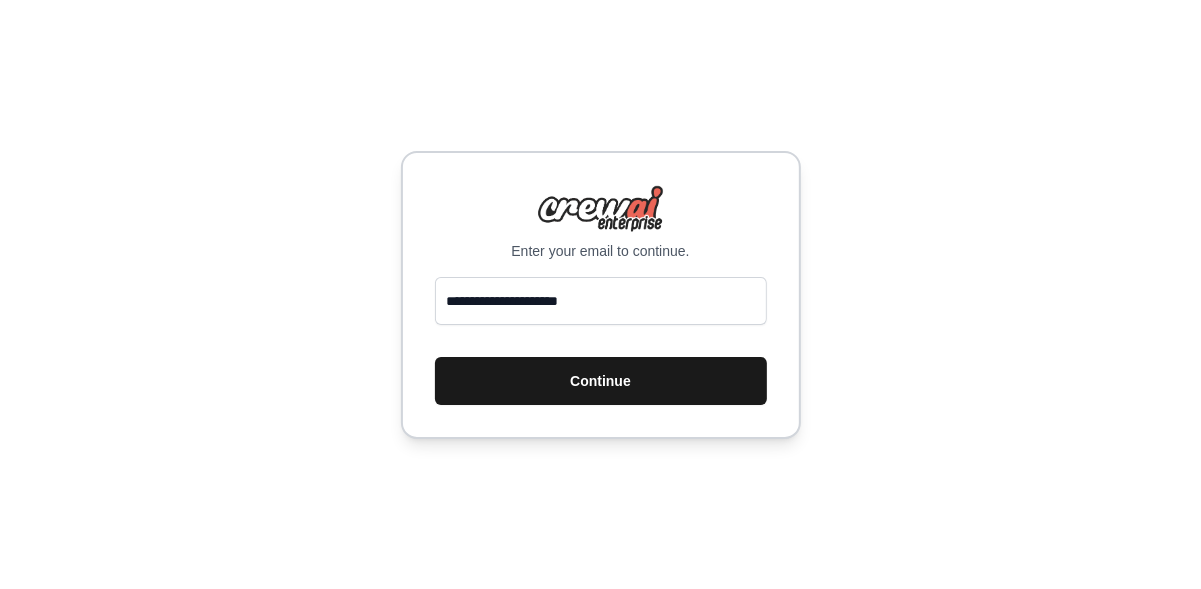 click on "Continue" at bounding box center [601, 381] 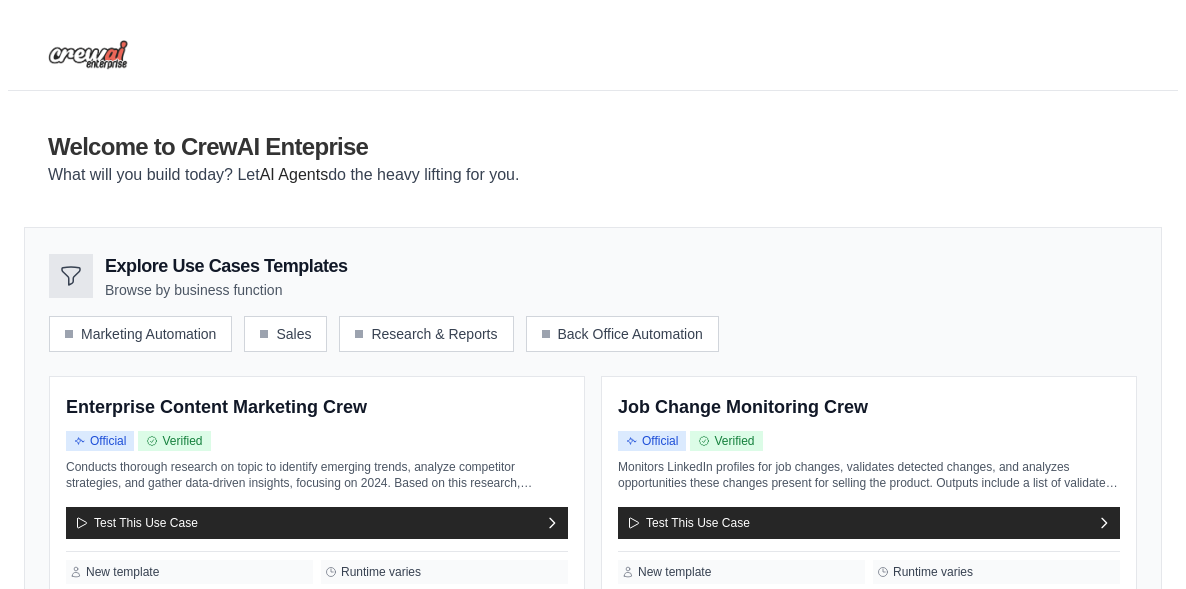 scroll, scrollTop: 0, scrollLeft: 0, axis: both 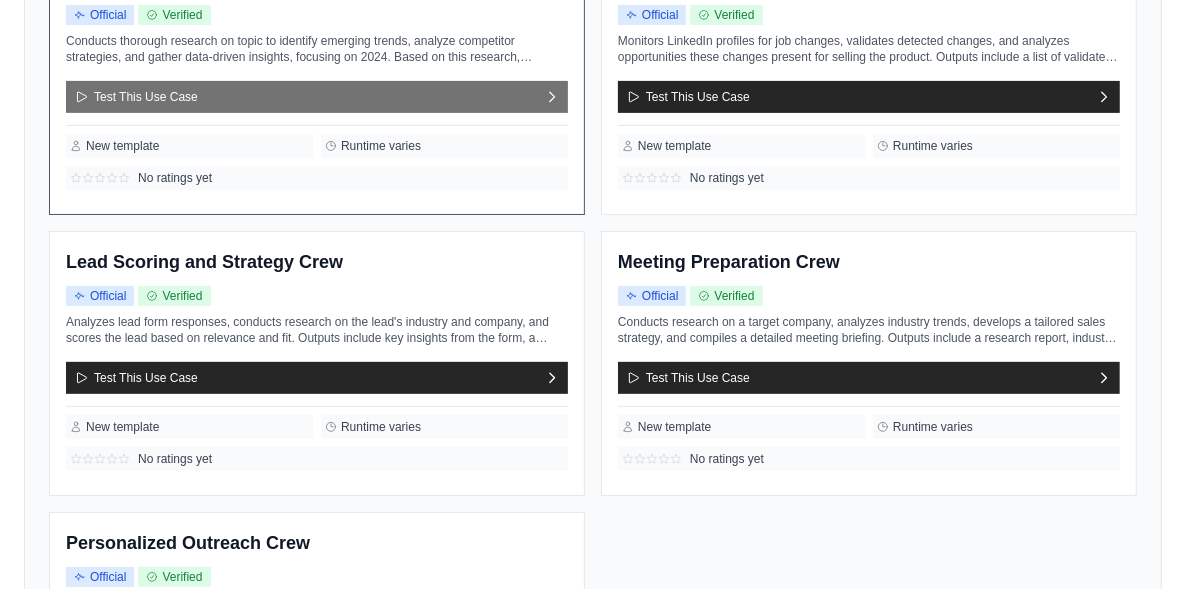 click on "Test This Use Case" at bounding box center [317, 97] 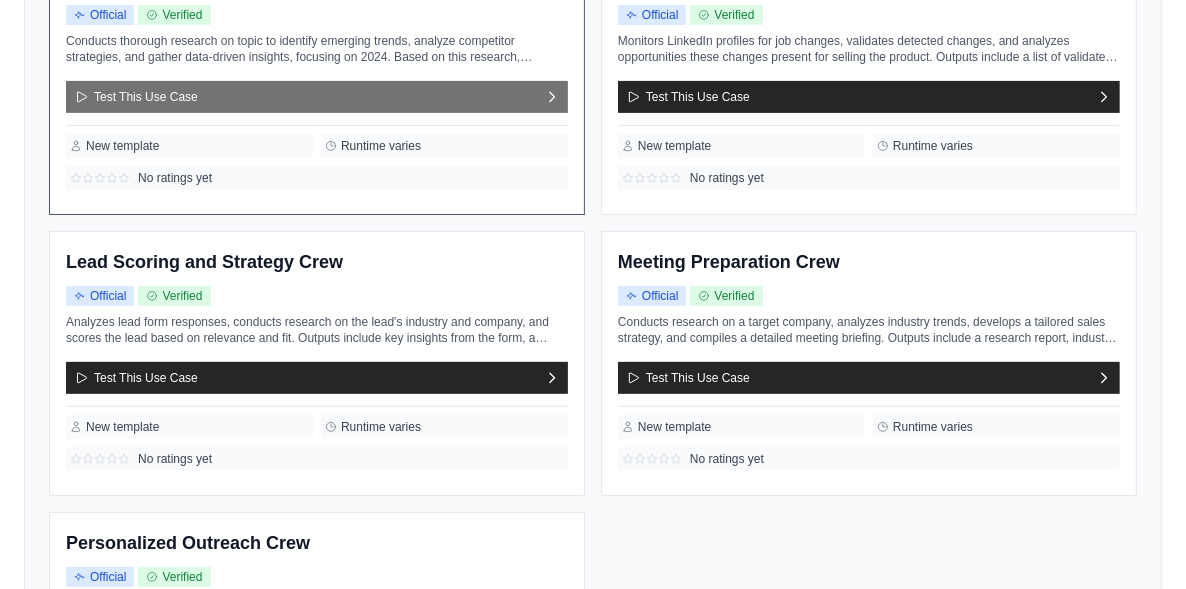 scroll, scrollTop: 0, scrollLeft: 0, axis: both 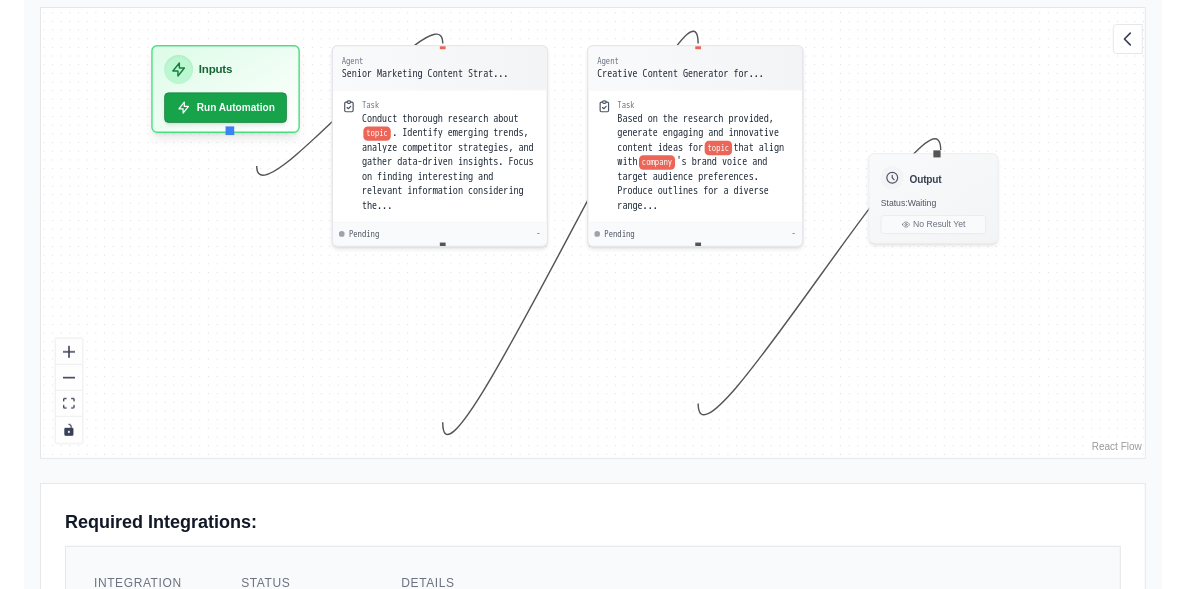 click on "Use this in your company" at bounding box center [178, -63] 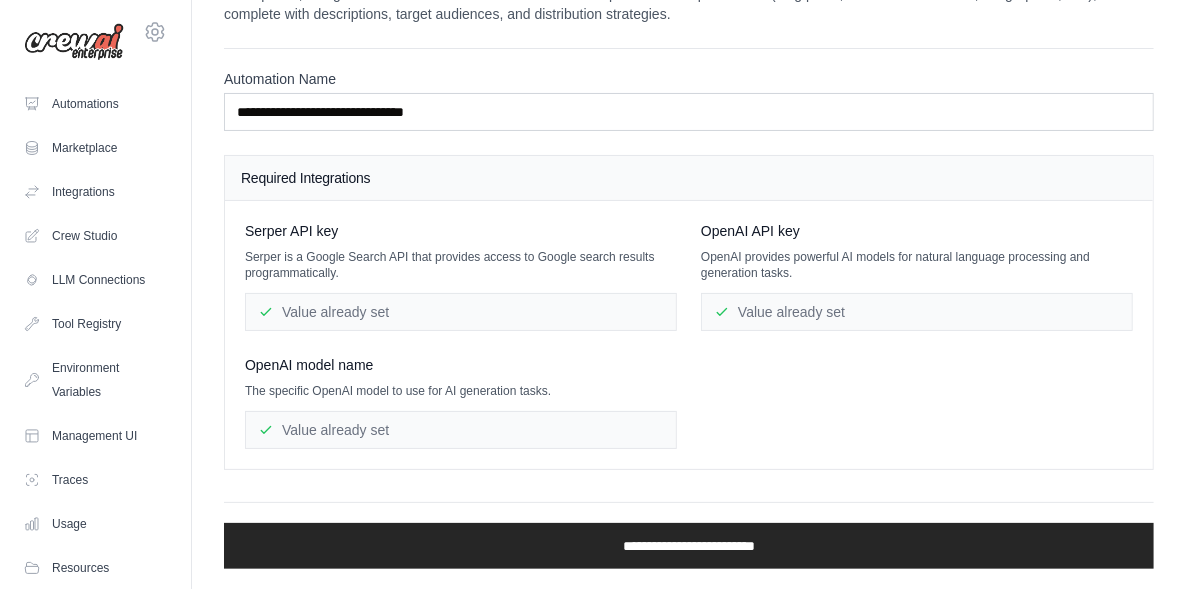 scroll, scrollTop: 0, scrollLeft: 0, axis: both 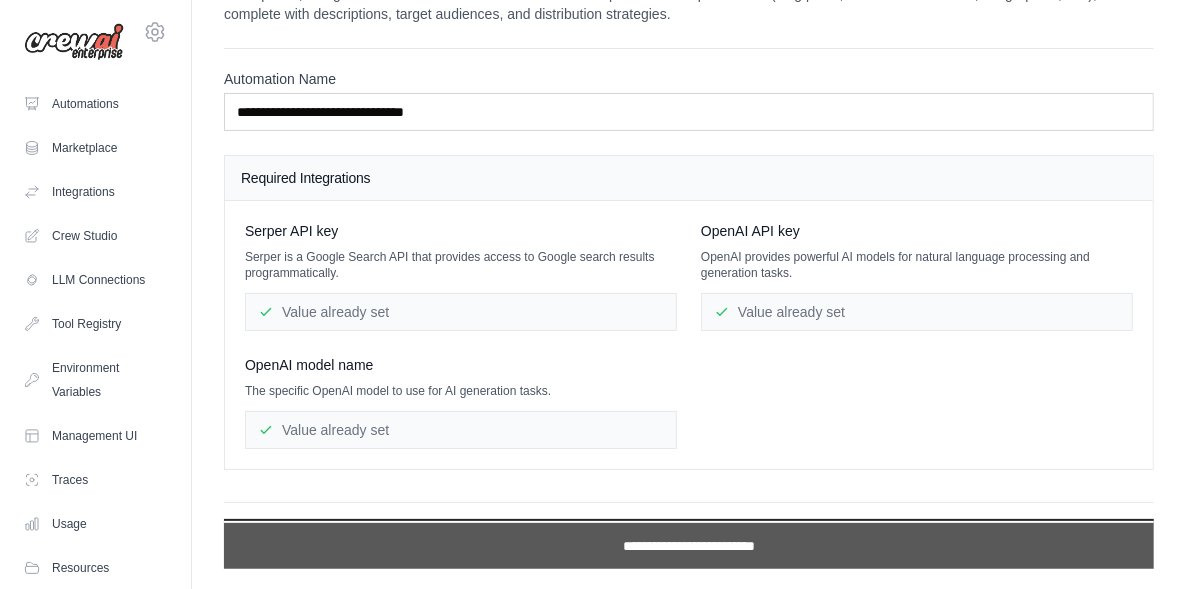 click on "**********" at bounding box center [689, 546] 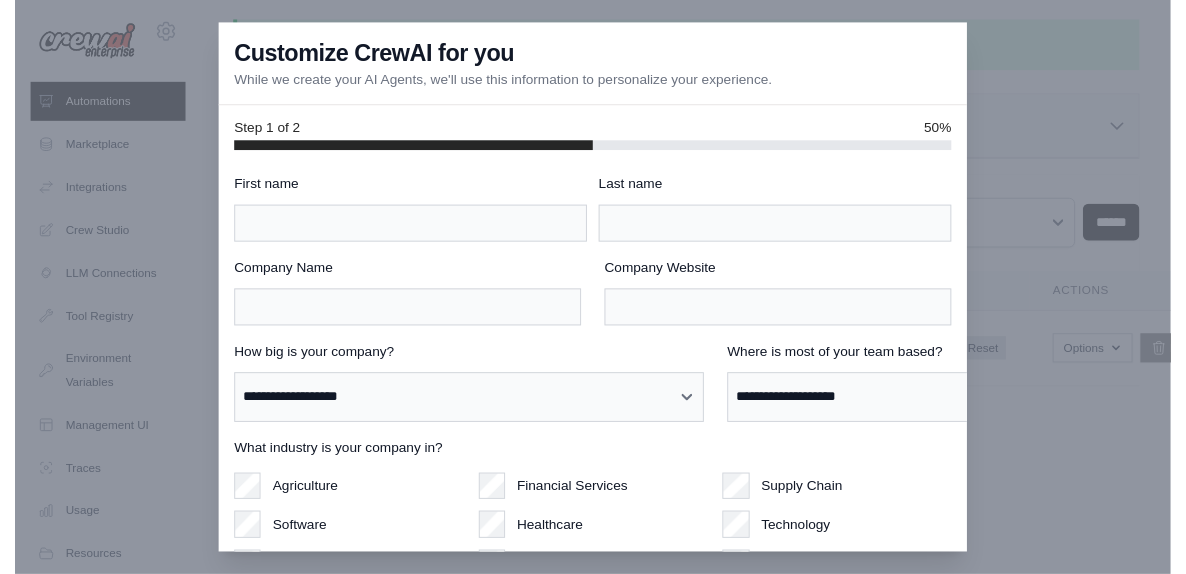 scroll, scrollTop: 0, scrollLeft: 0, axis: both 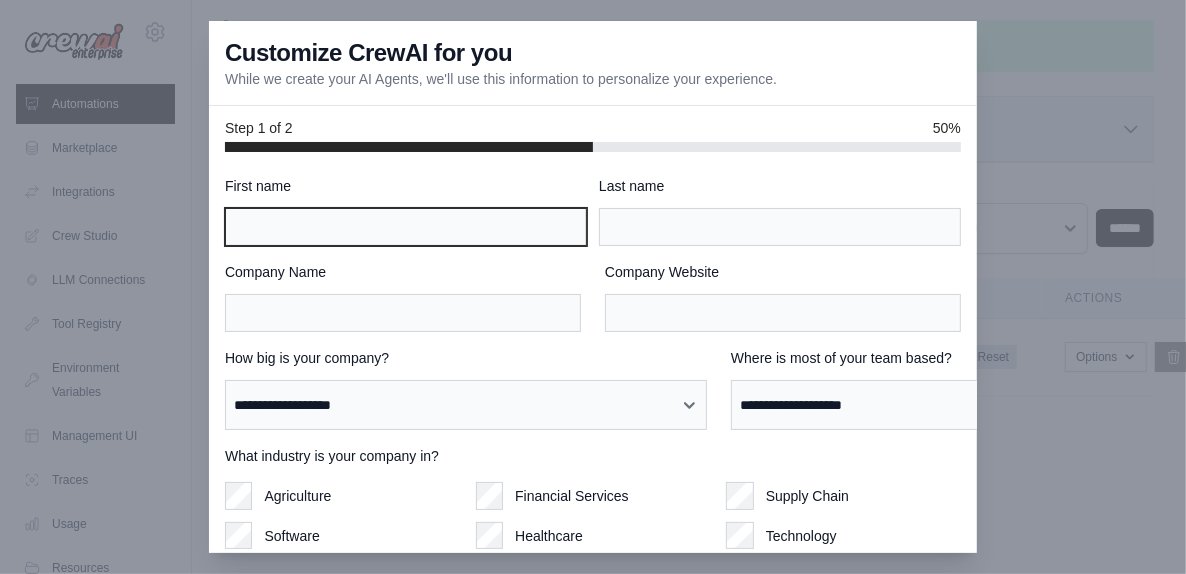 click on "First name" at bounding box center (406, 227) 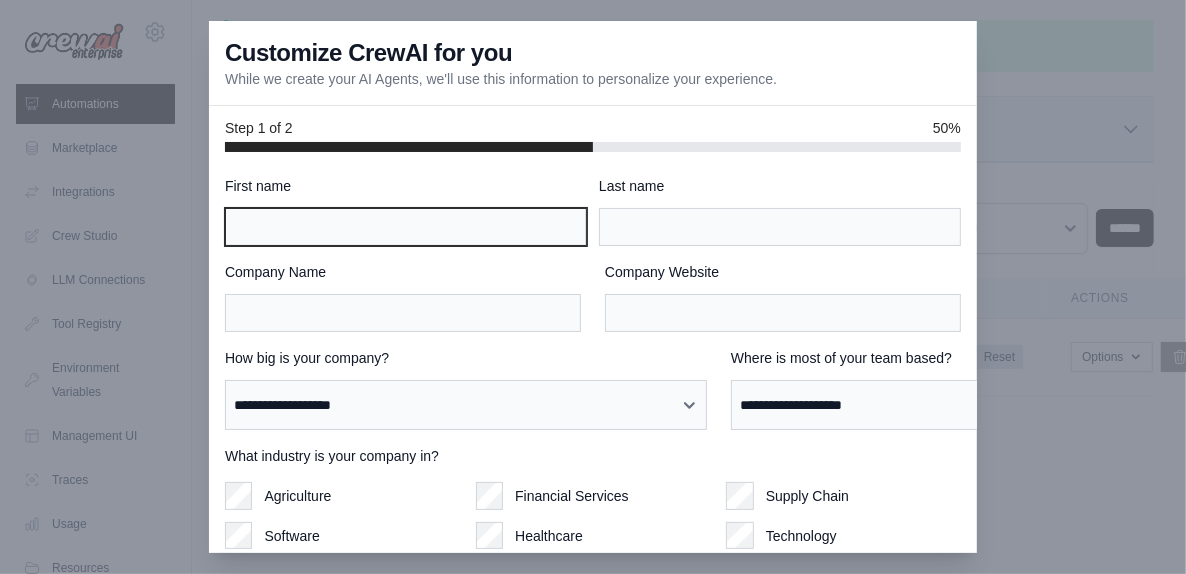 type on "******" 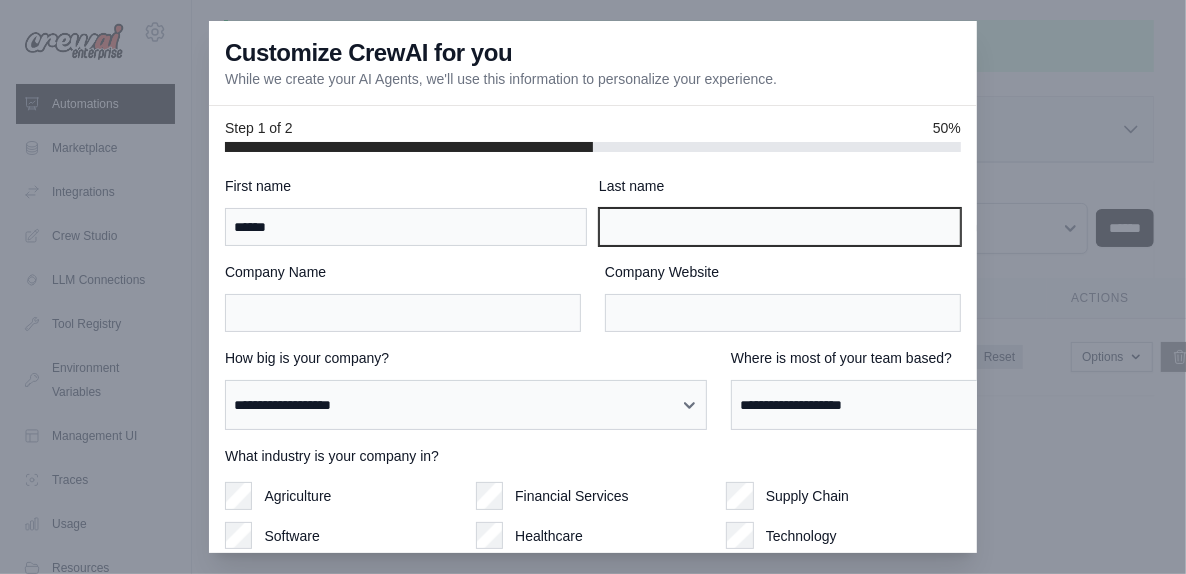type on "******" 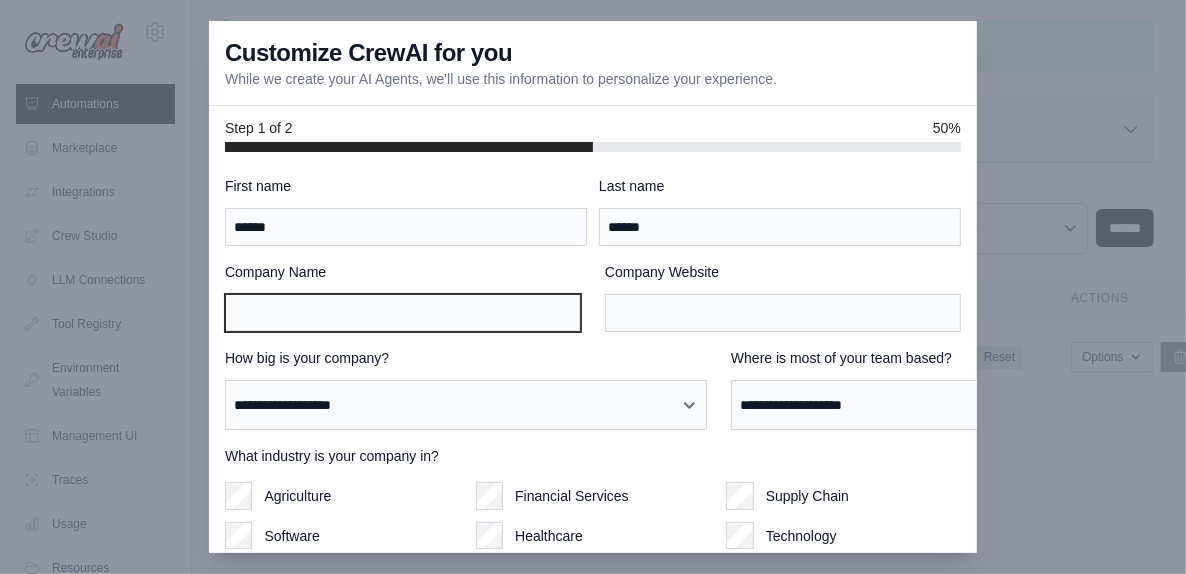 click on "Company Name" at bounding box center [403, 313] 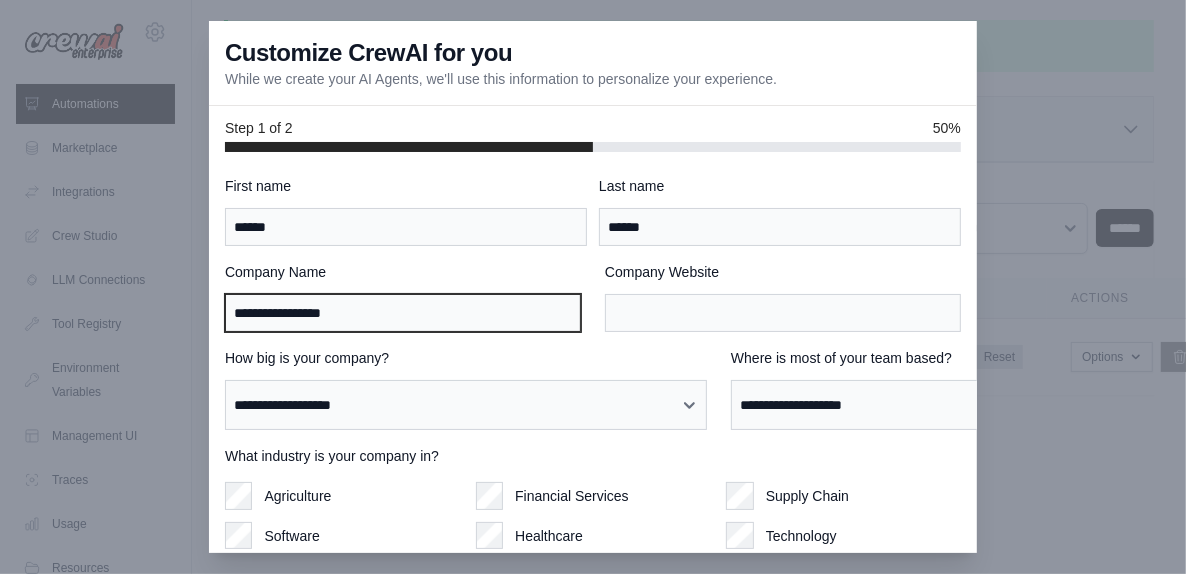 type on "**********" 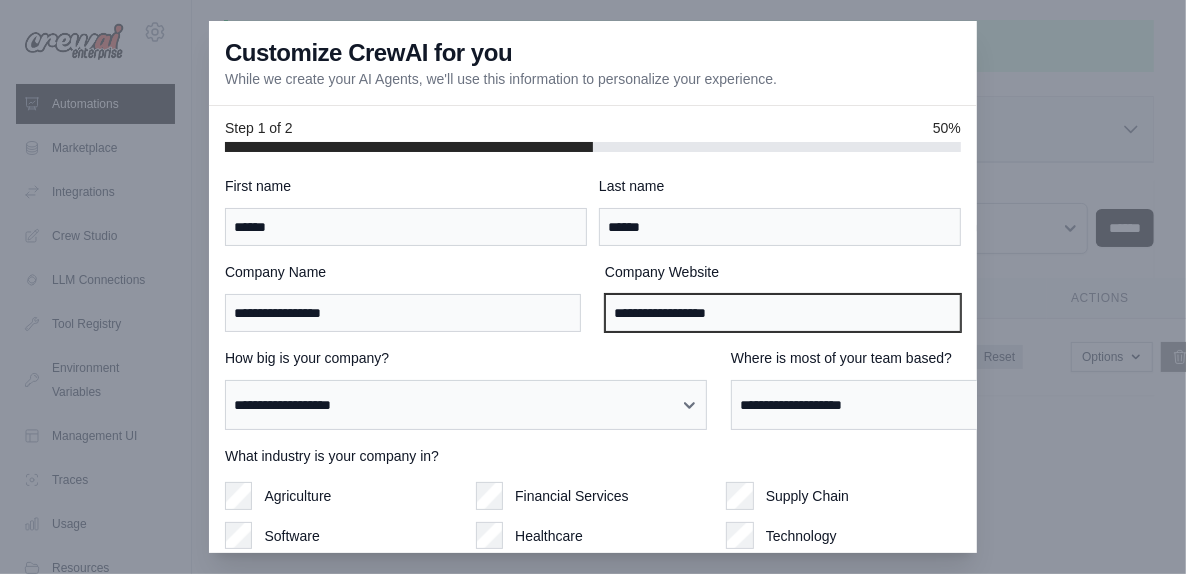 type on "**********" 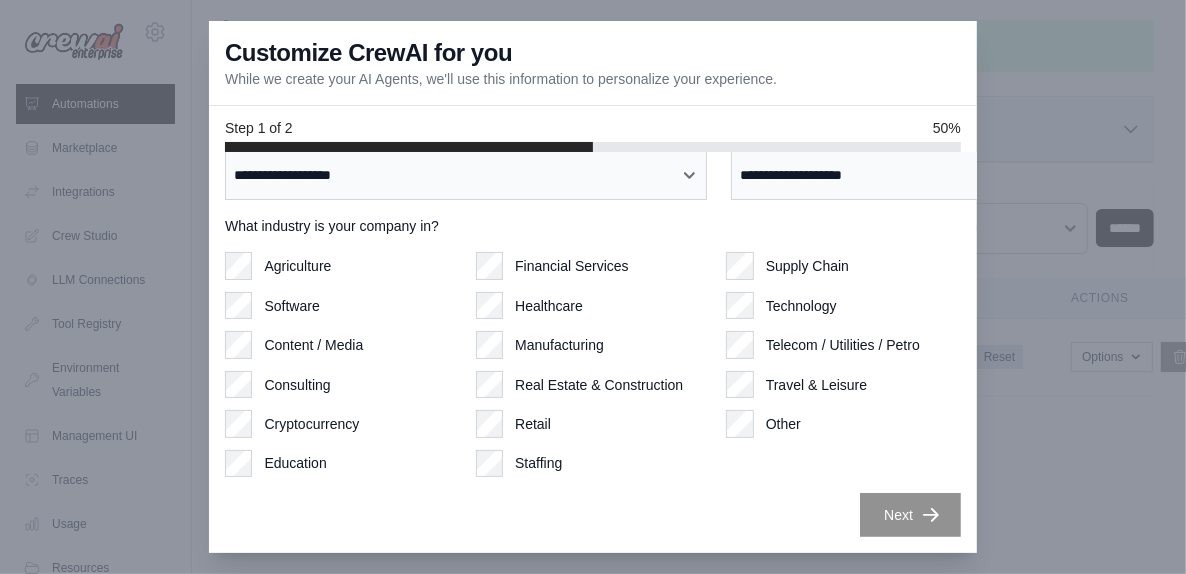 scroll, scrollTop: 315, scrollLeft: 0, axis: vertical 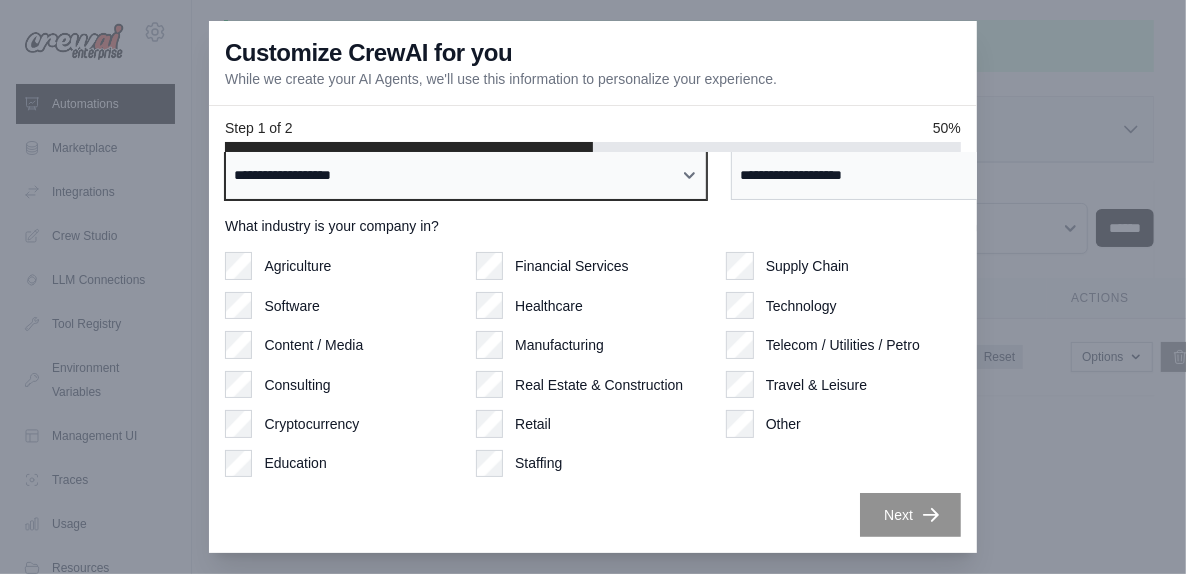 click on "**********" at bounding box center (466, 175) 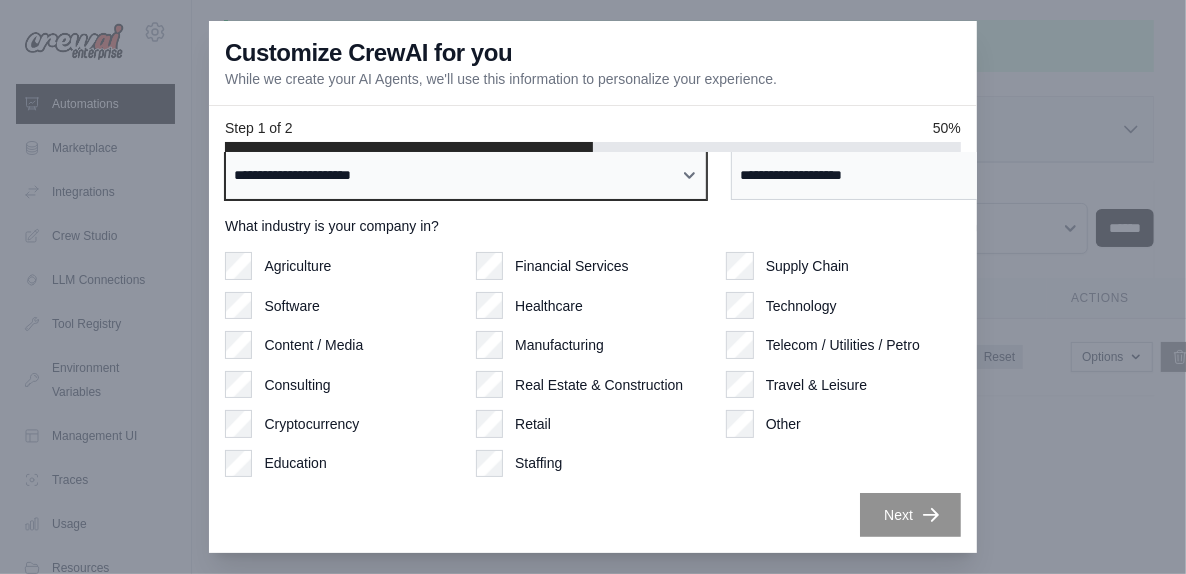 click on "**********" at bounding box center [466, 175] 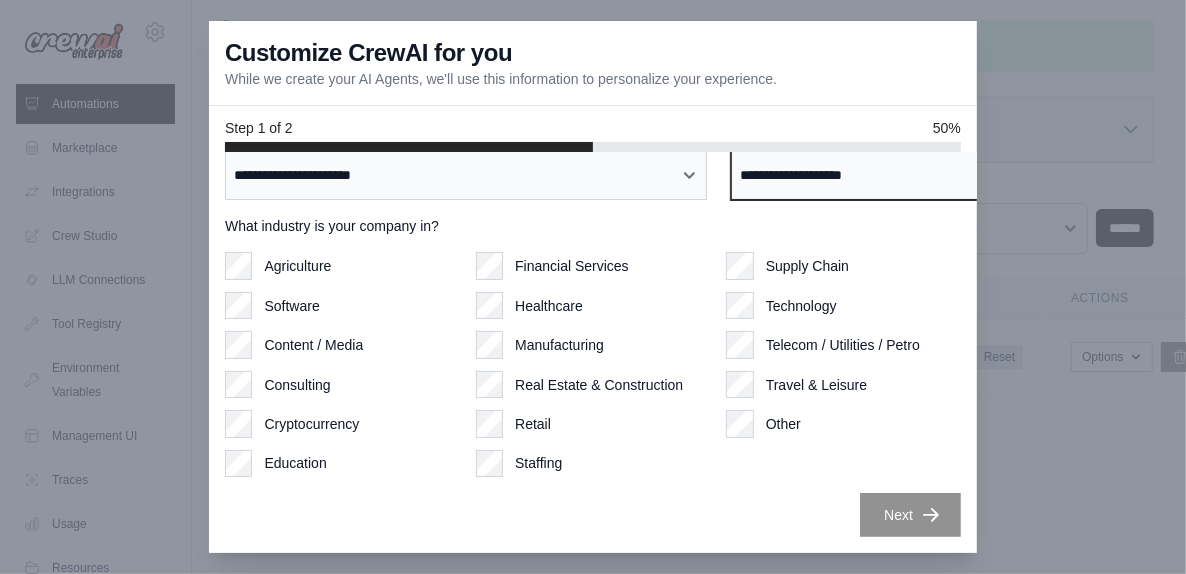 click on "**********" at bounding box center (972, 175) 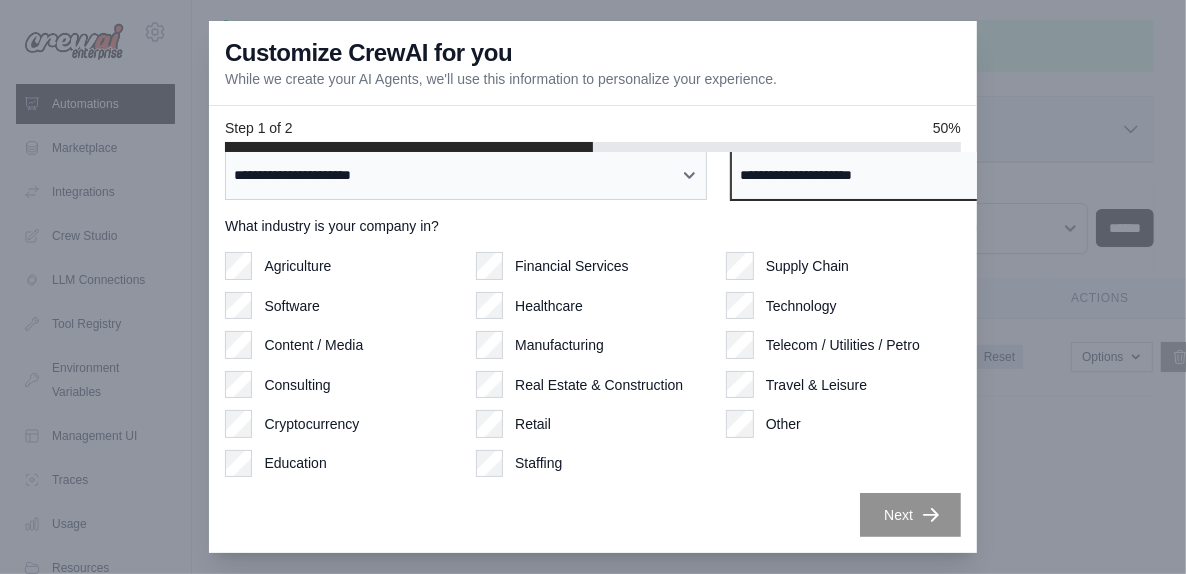 click on "**********" at bounding box center [972, 175] 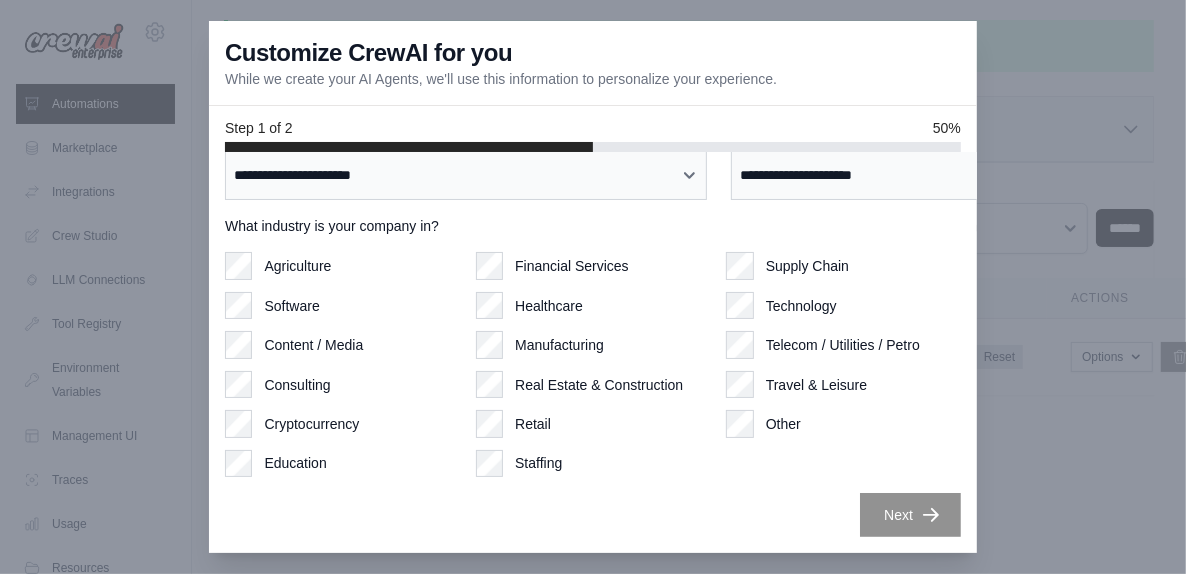 click on "Agriculture
Software
Content / Media
Consulting
Cryptocurrency
Education" at bounding box center (342, 364) 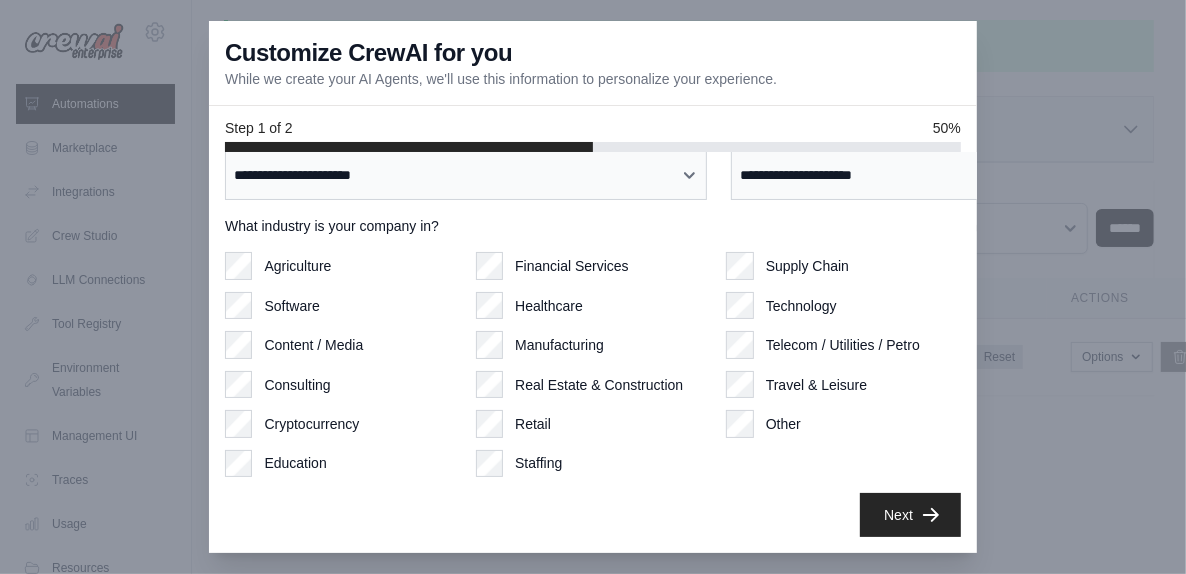 scroll, scrollTop: 371, scrollLeft: 0, axis: vertical 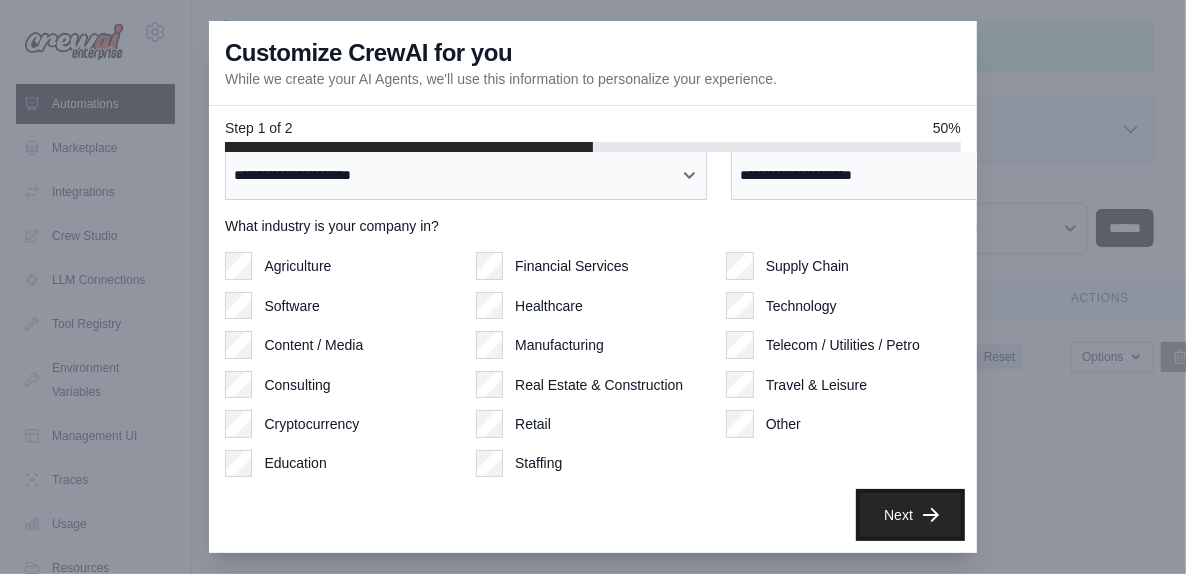 click on "Next" at bounding box center (910, 515) 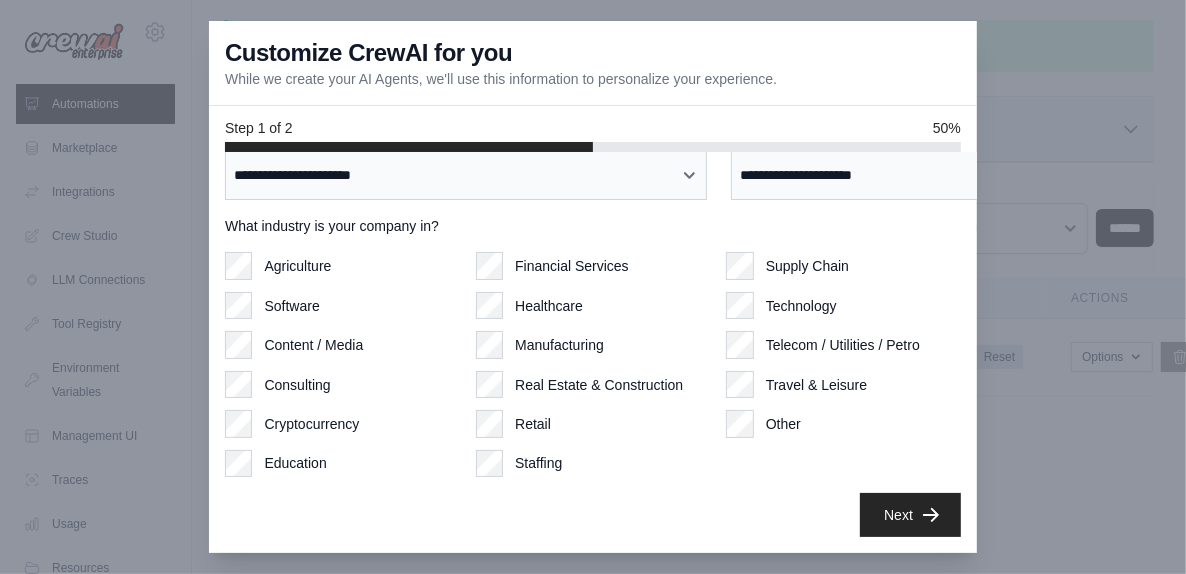 scroll, scrollTop: 245, scrollLeft: 0, axis: vertical 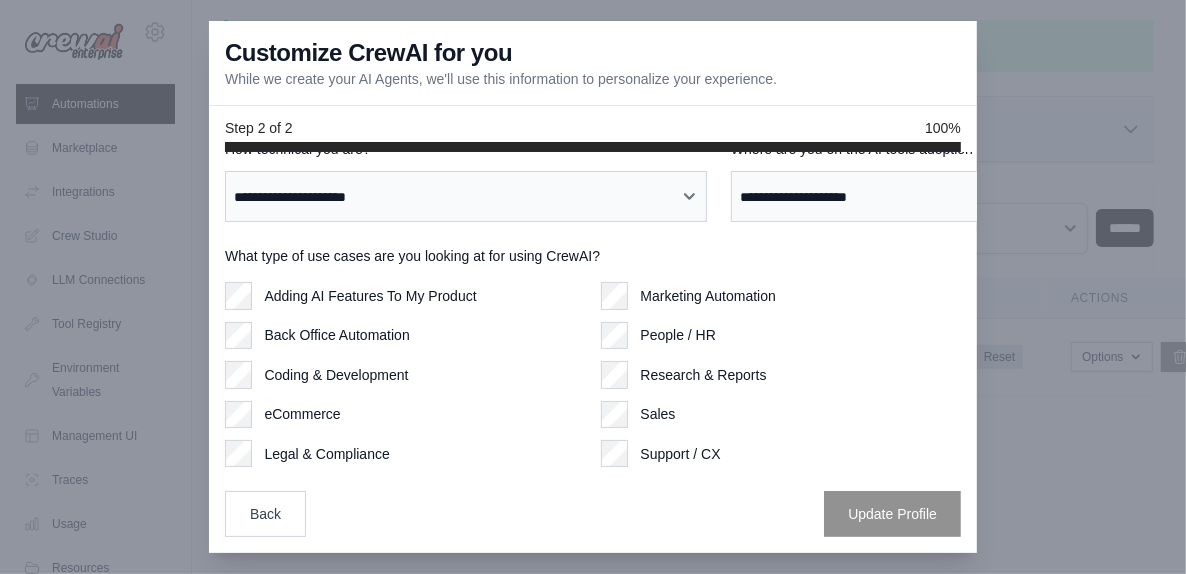 click on "Adding AI Features To My Product" at bounding box center [370, 296] 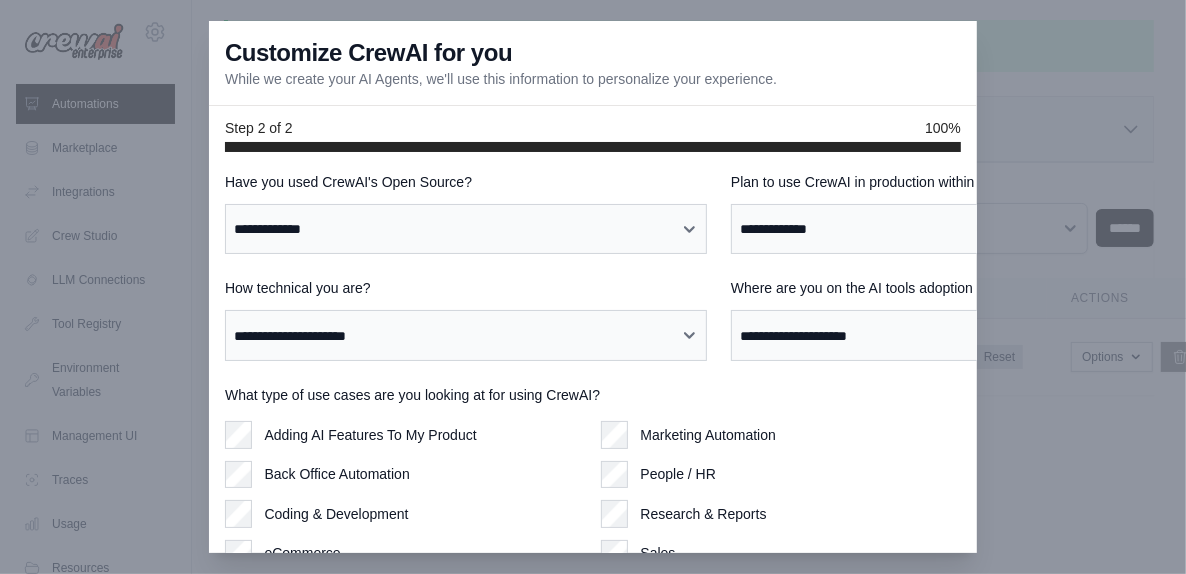 scroll, scrollTop: 0, scrollLeft: 0, axis: both 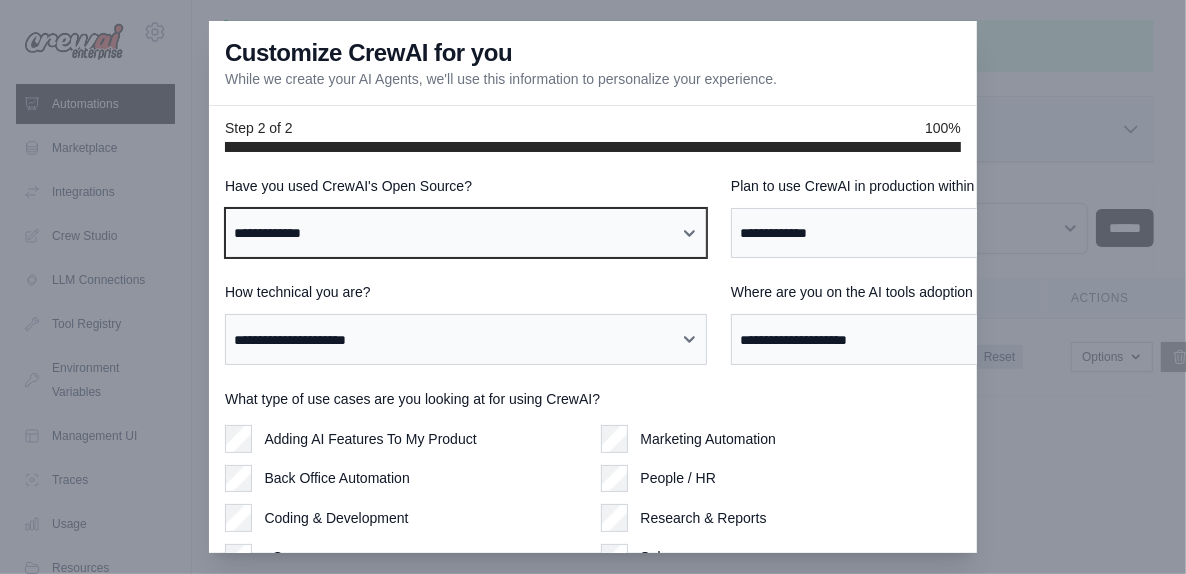 click on "**********" at bounding box center (466, 233) 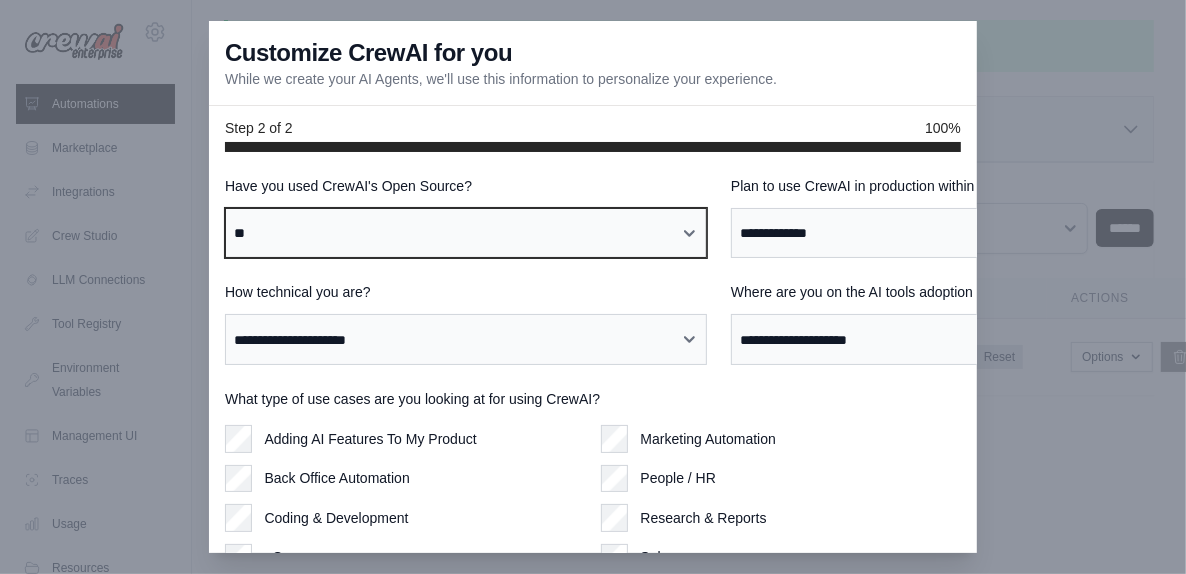 click on "**********" at bounding box center (466, 233) 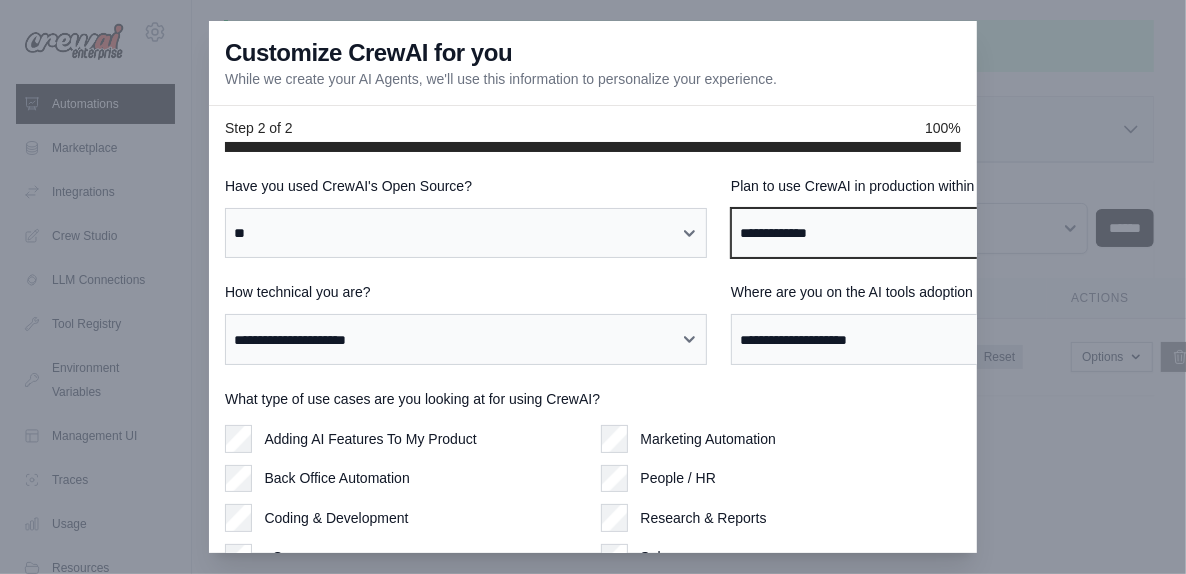click on "**********" at bounding box center [972, 233] 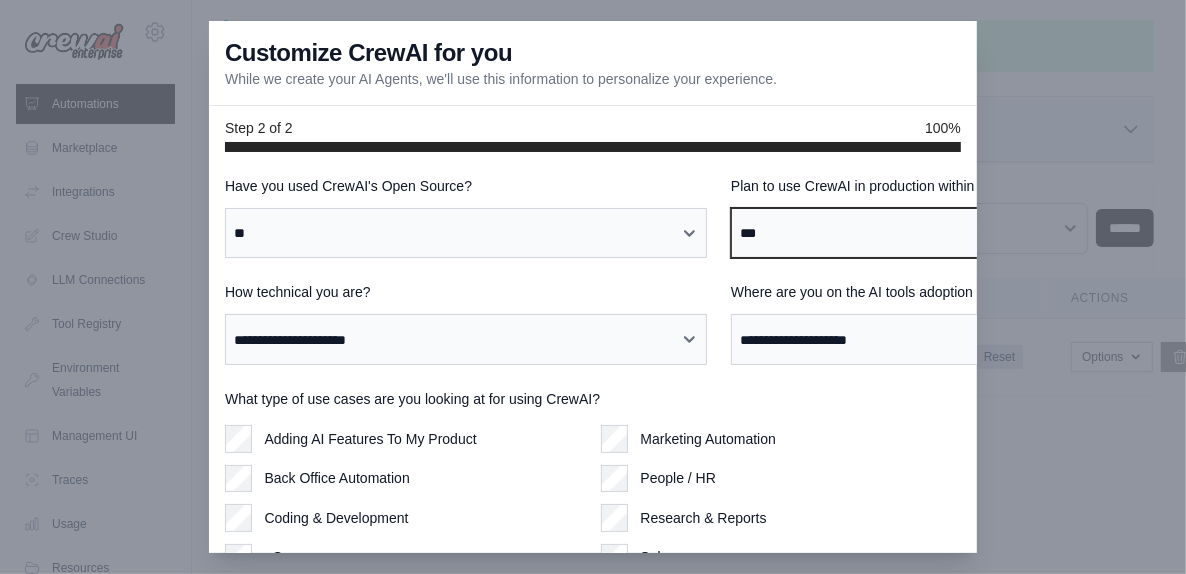 click on "**********" at bounding box center (972, 233) 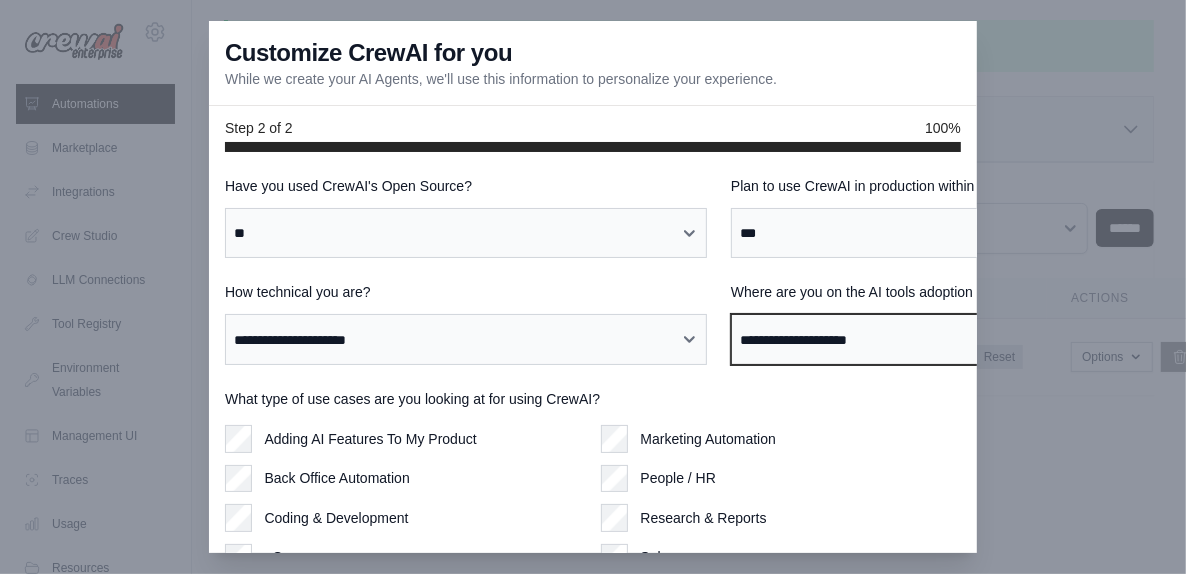 click on "**********" at bounding box center [972, 339] 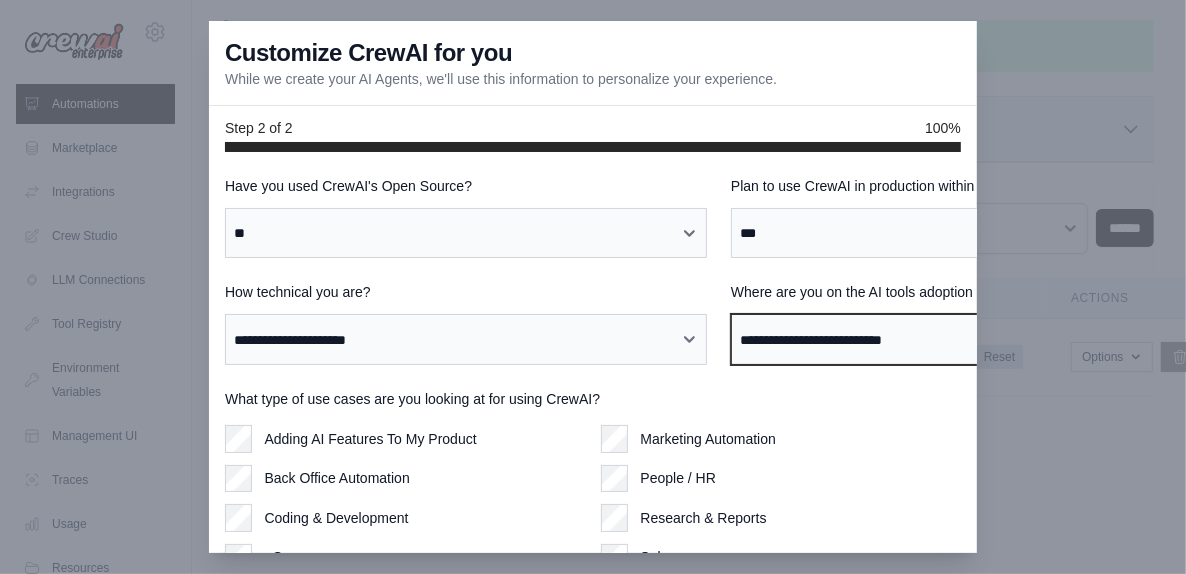 click on "**********" at bounding box center [972, 339] 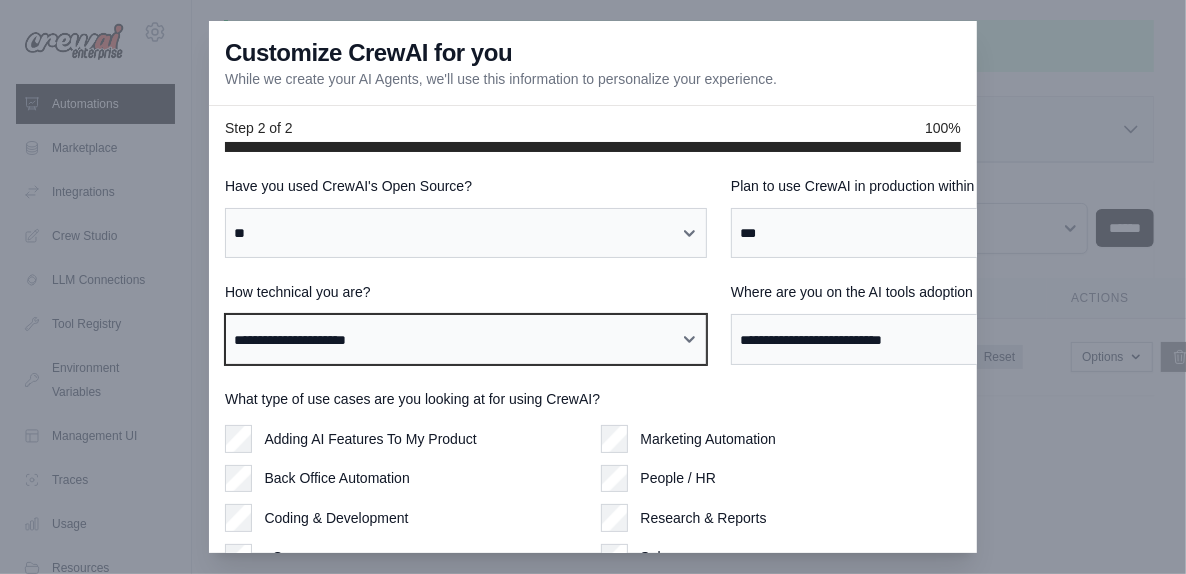 click on "**********" at bounding box center [466, 339] 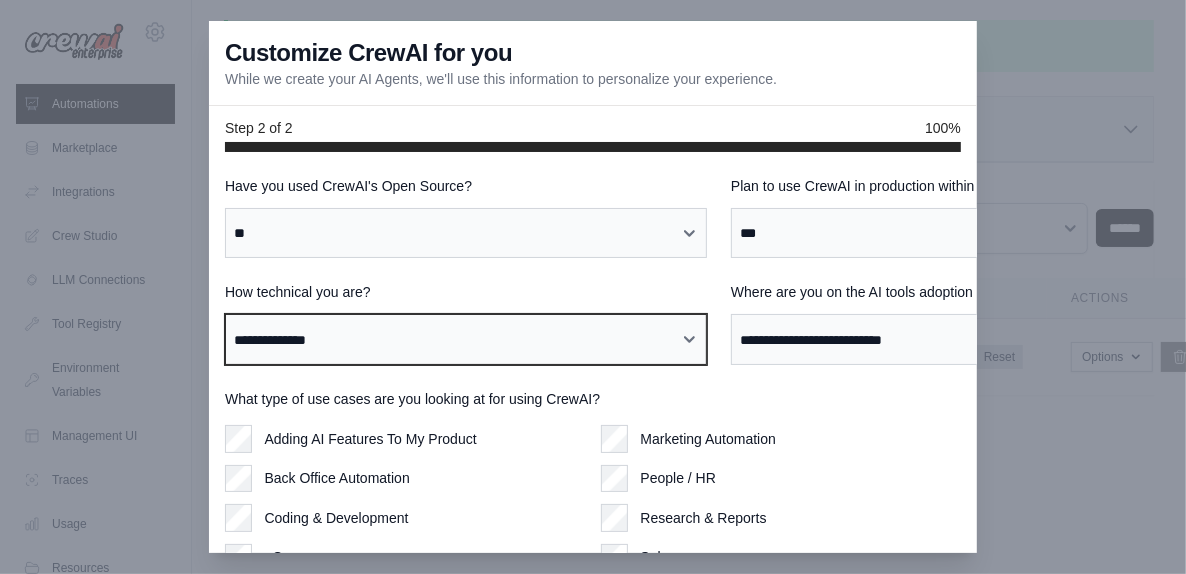 click on "**********" at bounding box center [466, 339] 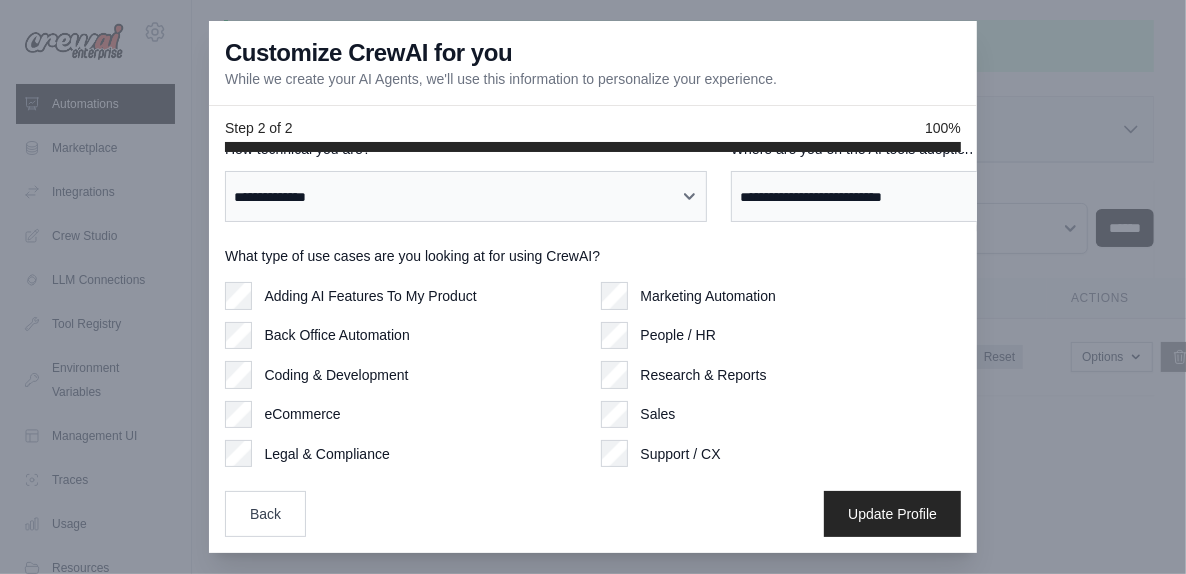 scroll, scrollTop: 245, scrollLeft: 0, axis: vertical 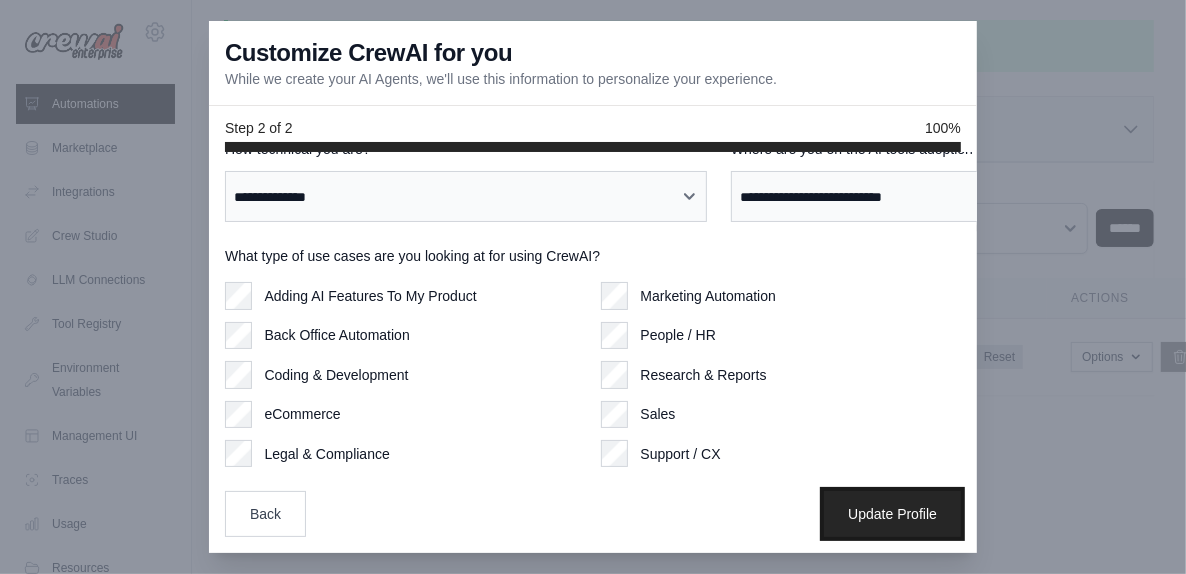 click on "Update Profile" at bounding box center [892, 514] 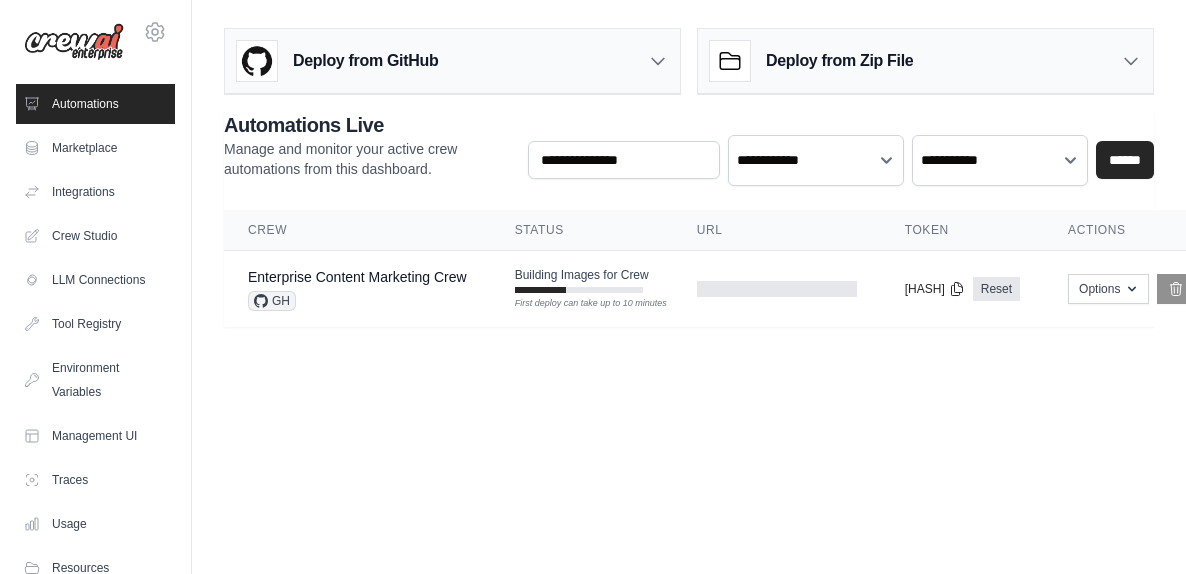 scroll, scrollTop: 0, scrollLeft: 0, axis: both 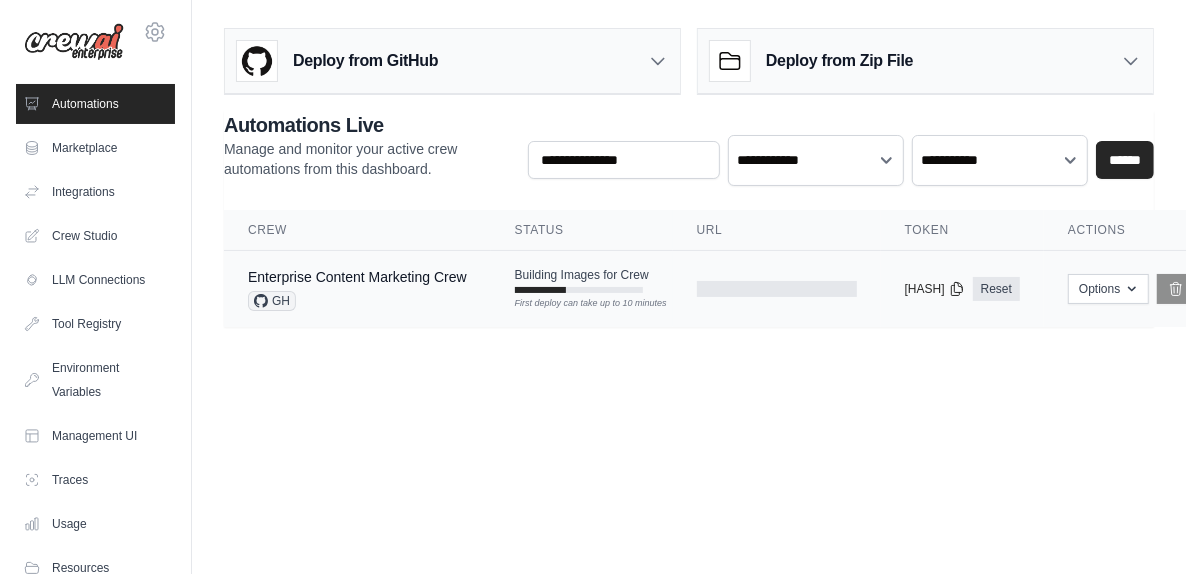 click on "Building Images for Crew
First deploy can take up to 10 minutes" at bounding box center (582, 280) 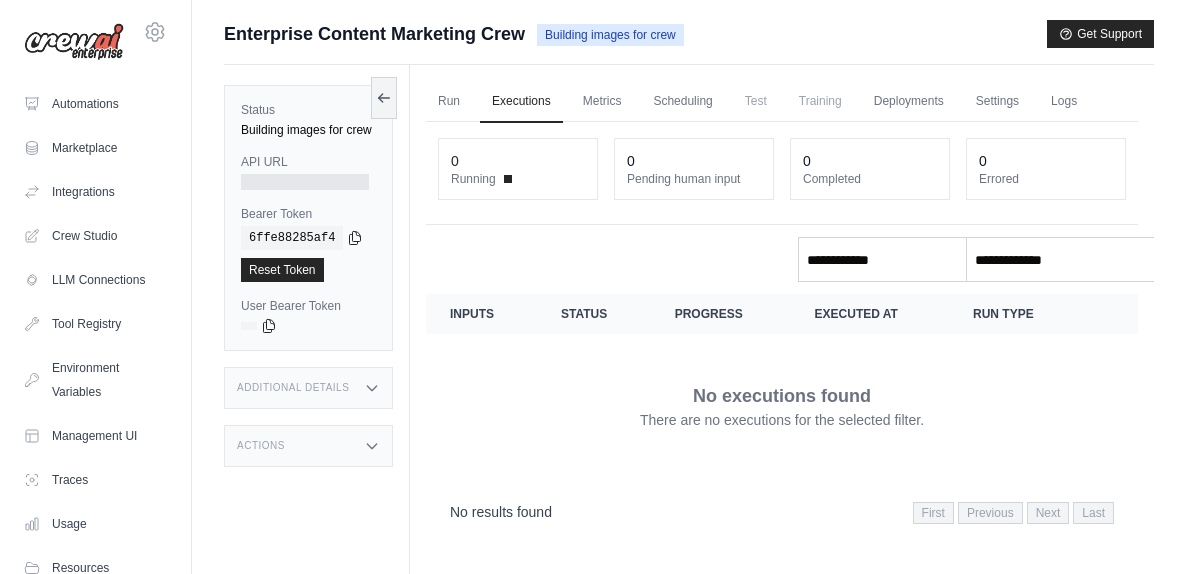scroll, scrollTop: 0, scrollLeft: 0, axis: both 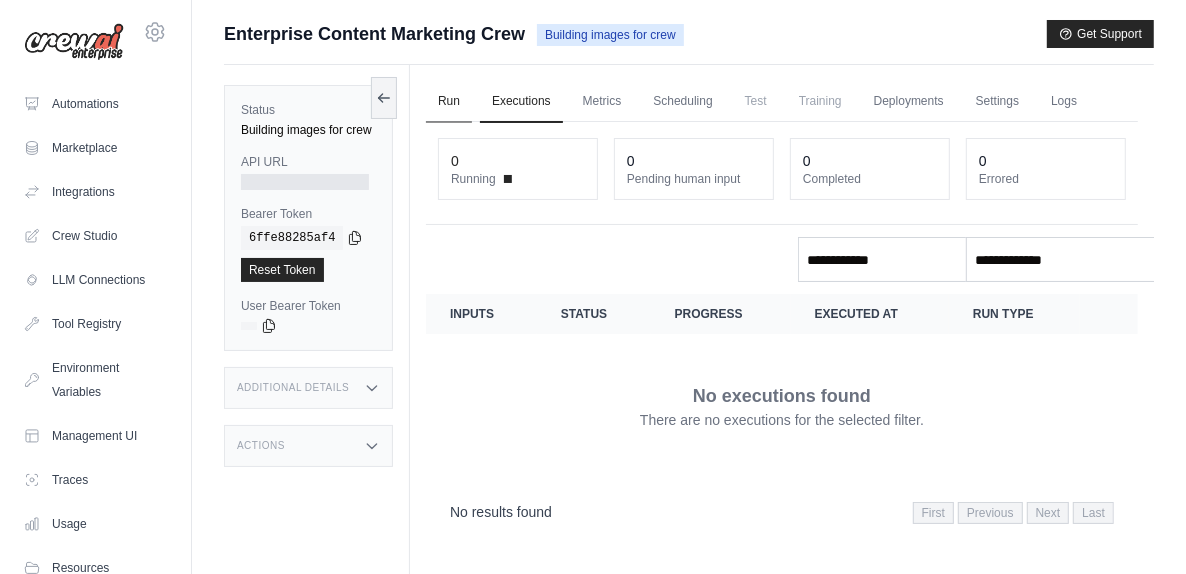 click on "Run" at bounding box center (449, 102) 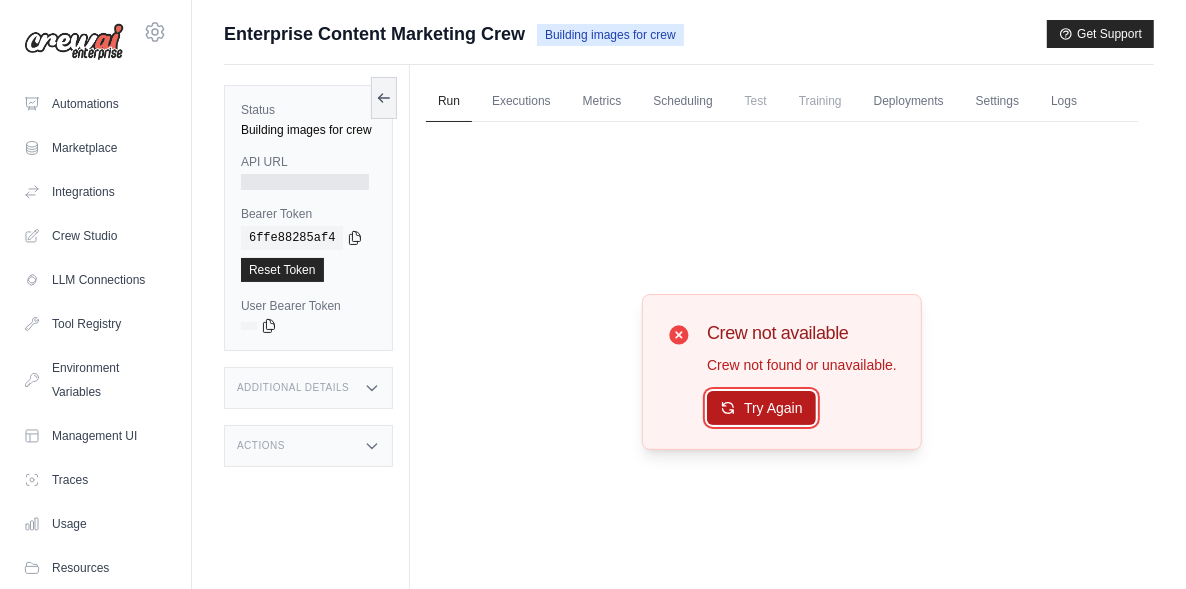 click on "Try Again" at bounding box center (761, 408) 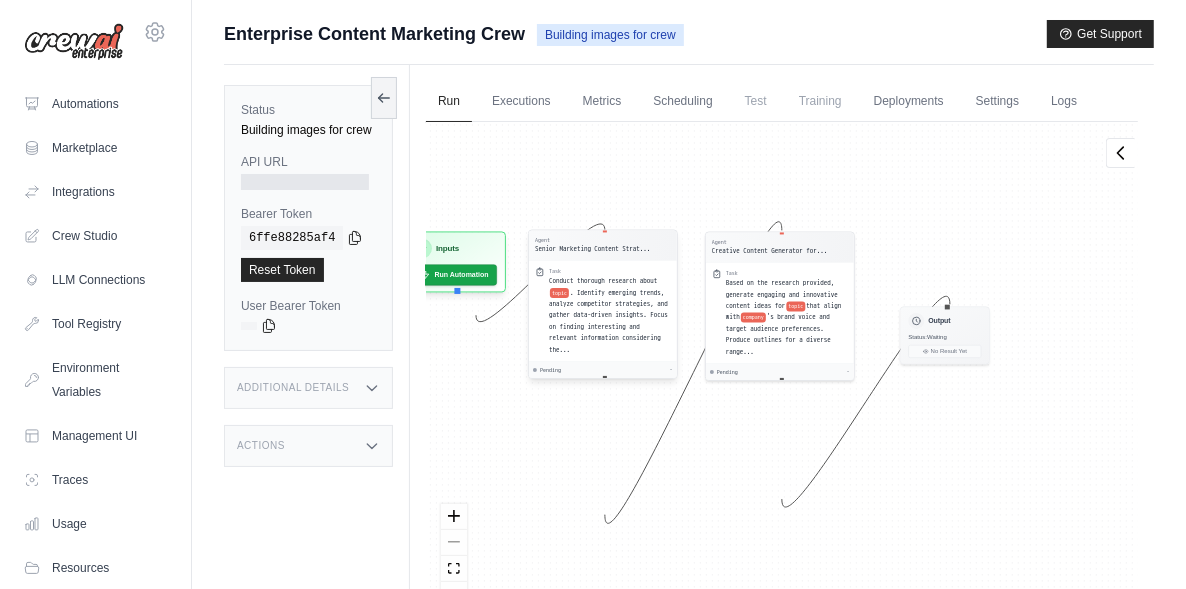 scroll, scrollTop: 105, scrollLeft: 0, axis: vertical 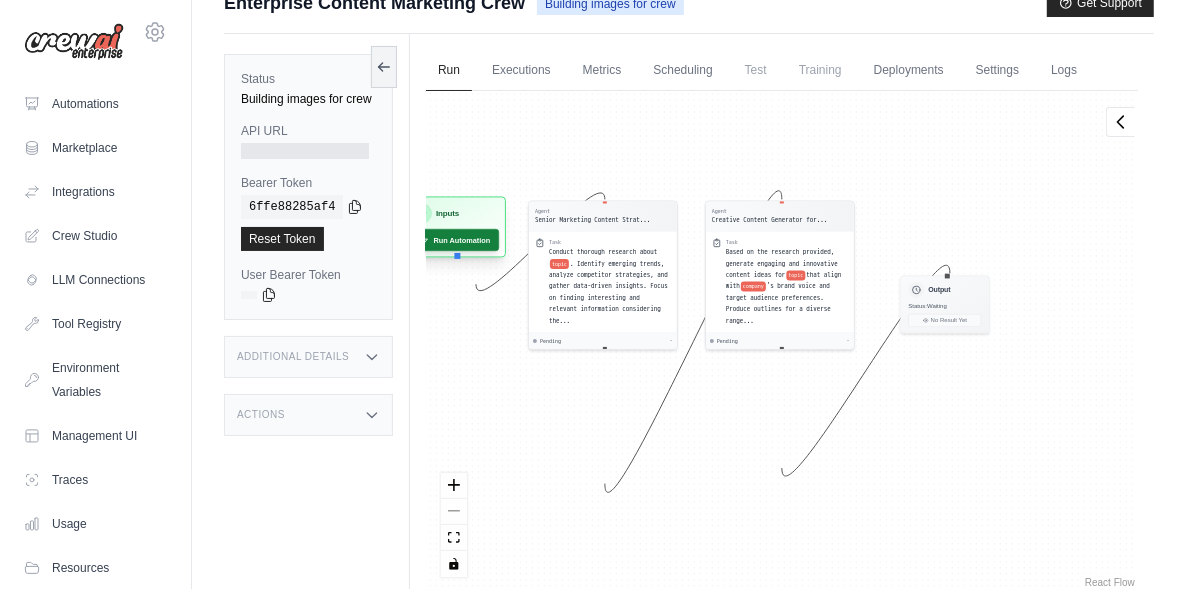 click on "Run Automation" at bounding box center [454, 240] 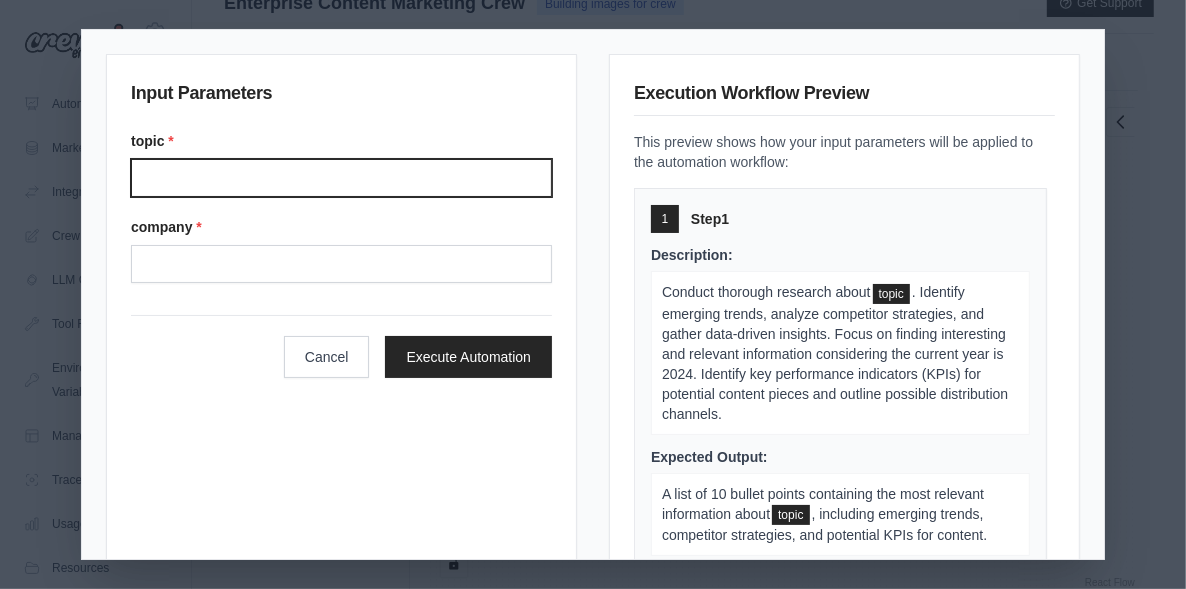 click on "topic   *" at bounding box center [341, 178] 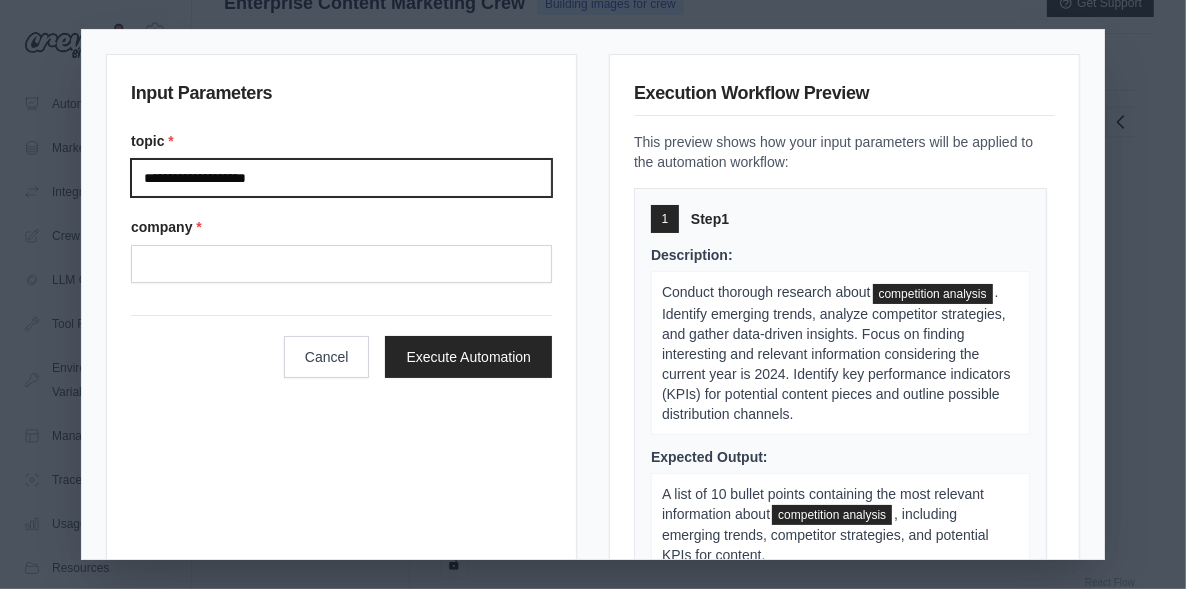 type on "**********" 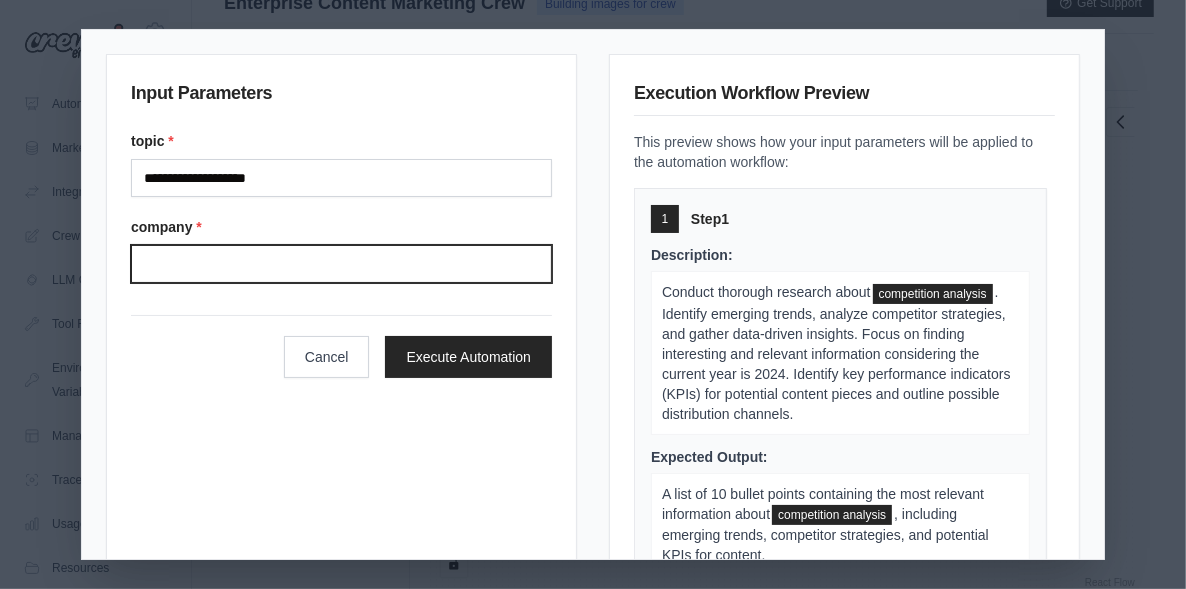 click on "company   *" at bounding box center [341, 264] 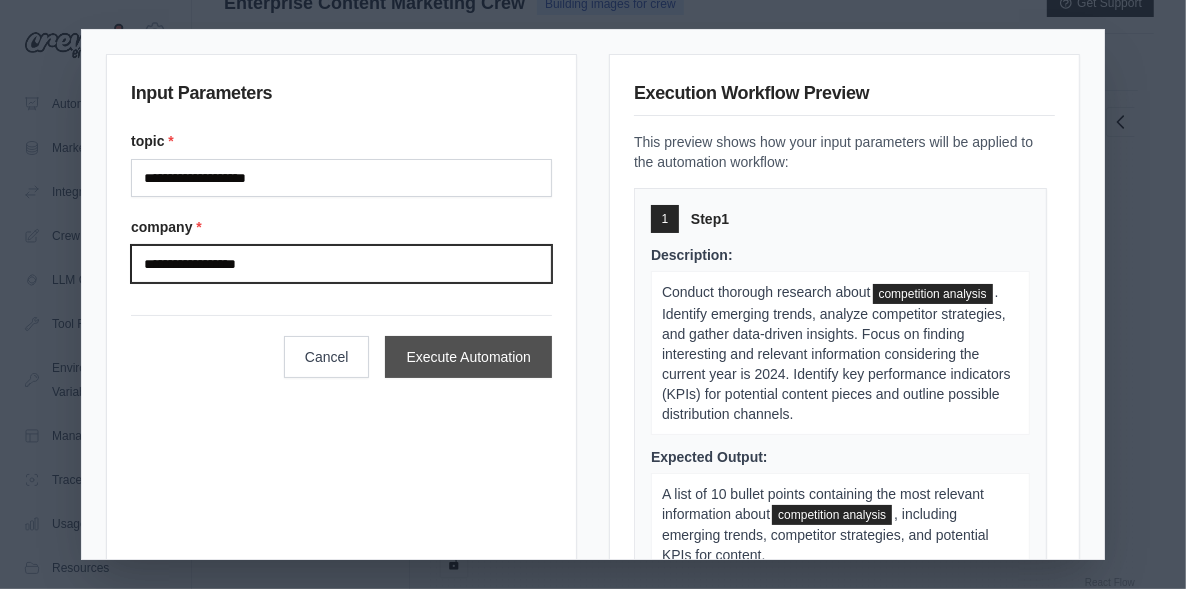 type on "**********" 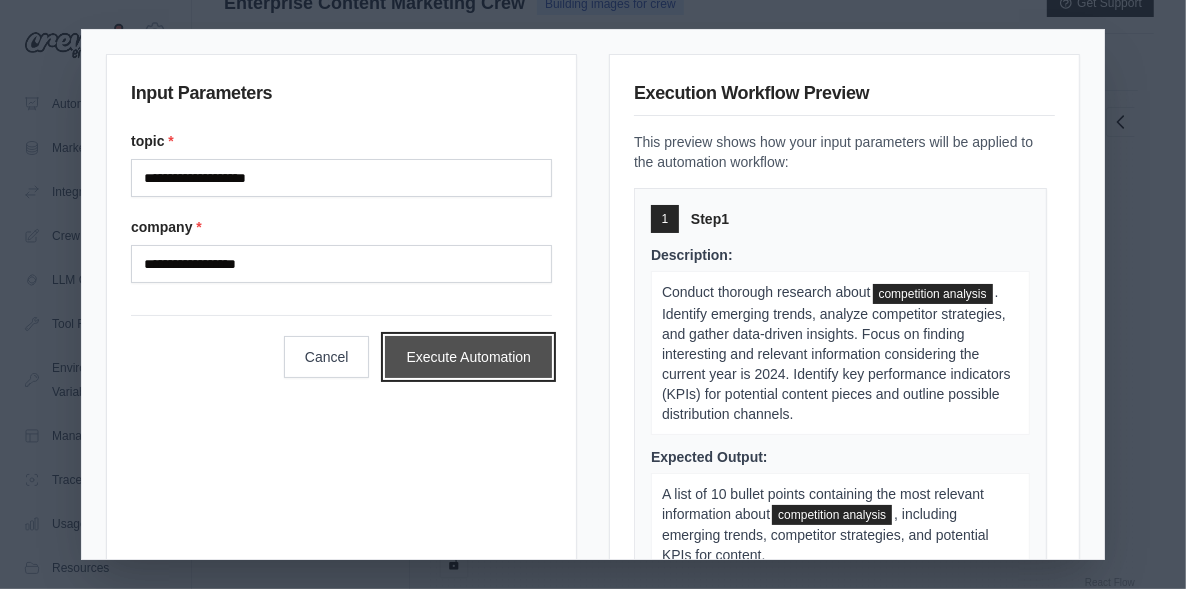 click on "Execute Automation" at bounding box center [468, 357] 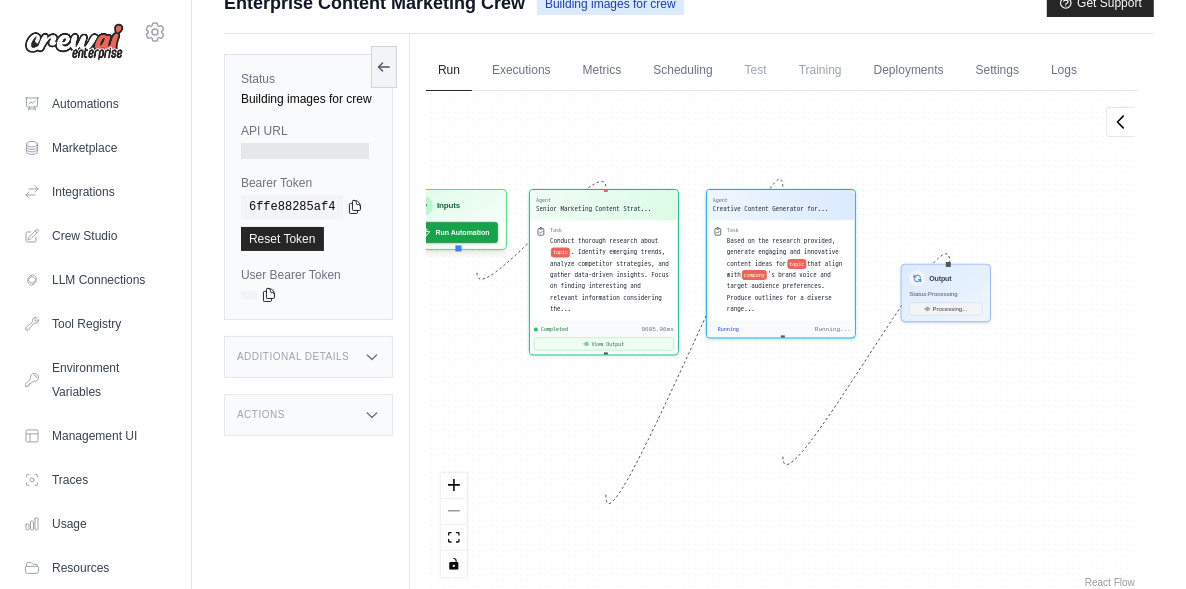 scroll, scrollTop: 17367, scrollLeft: 0, axis: vertical 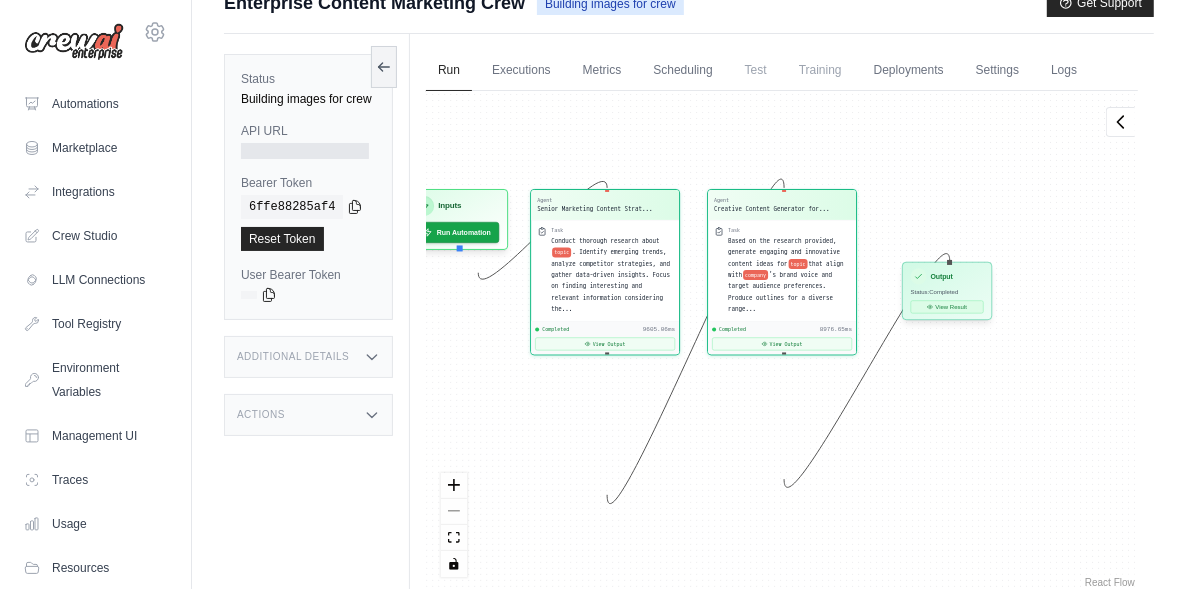 click on "View Result" at bounding box center (947, 307) 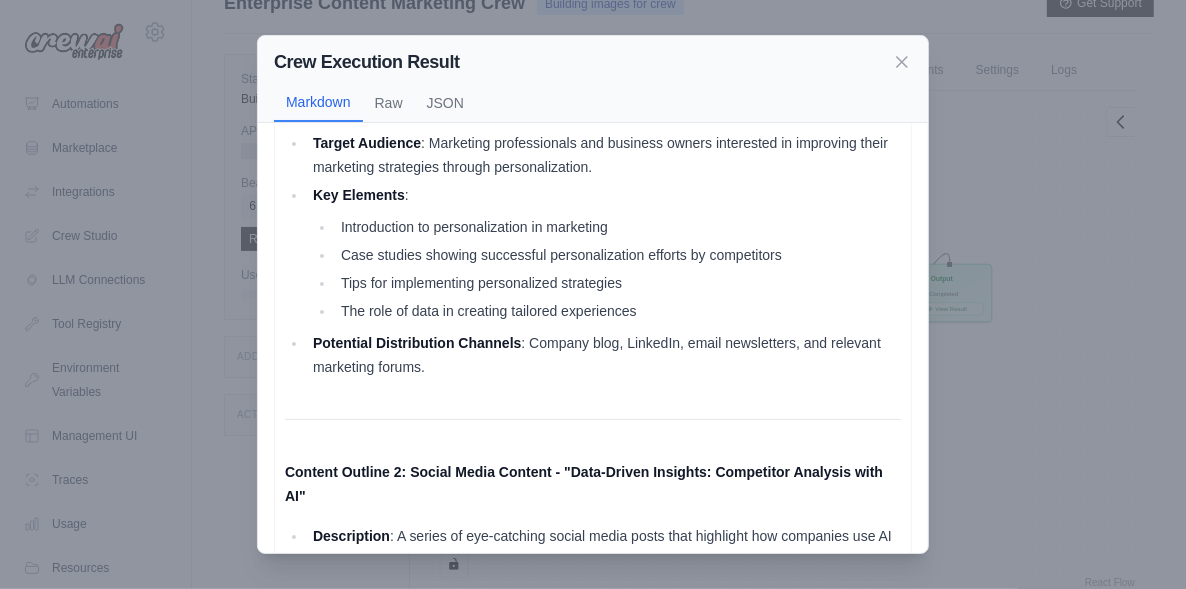 scroll, scrollTop: 0, scrollLeft: 0, axis: both 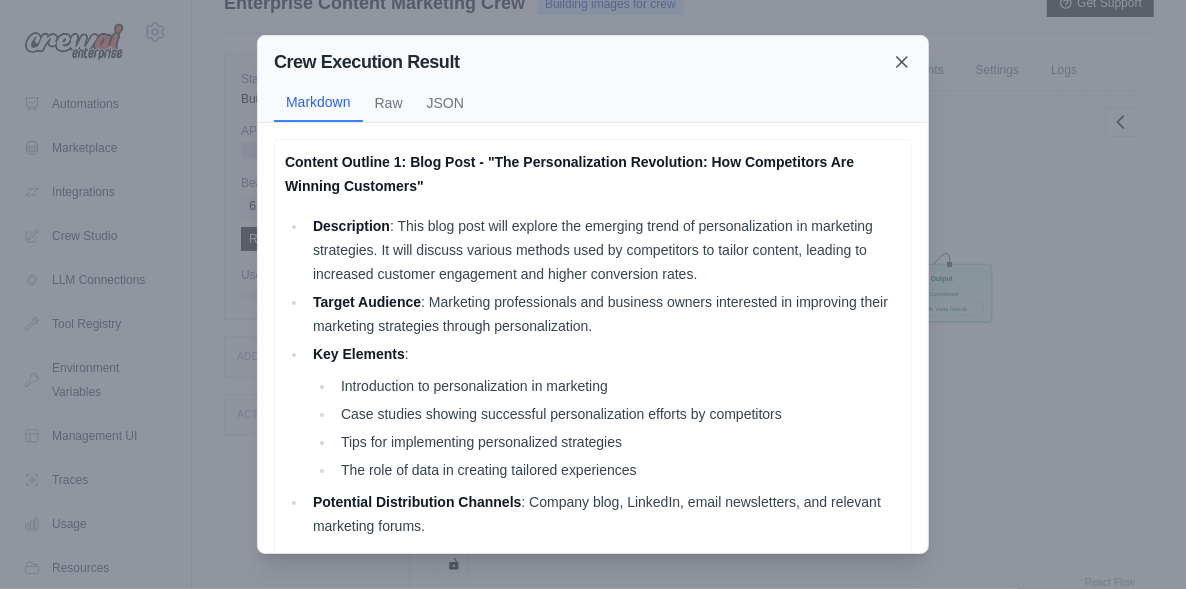 click 